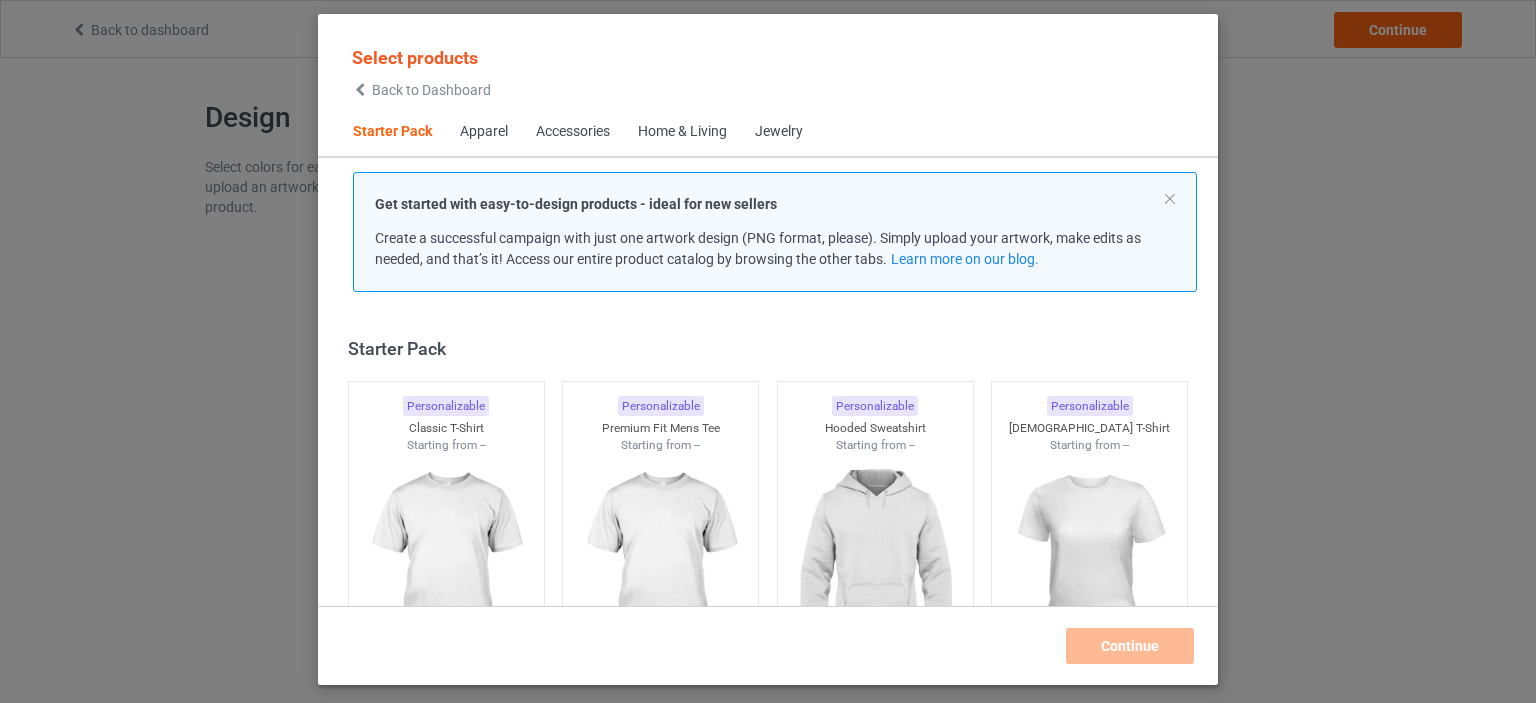scroll, scrollTop: 0, scrollLeft: 0, axis: both 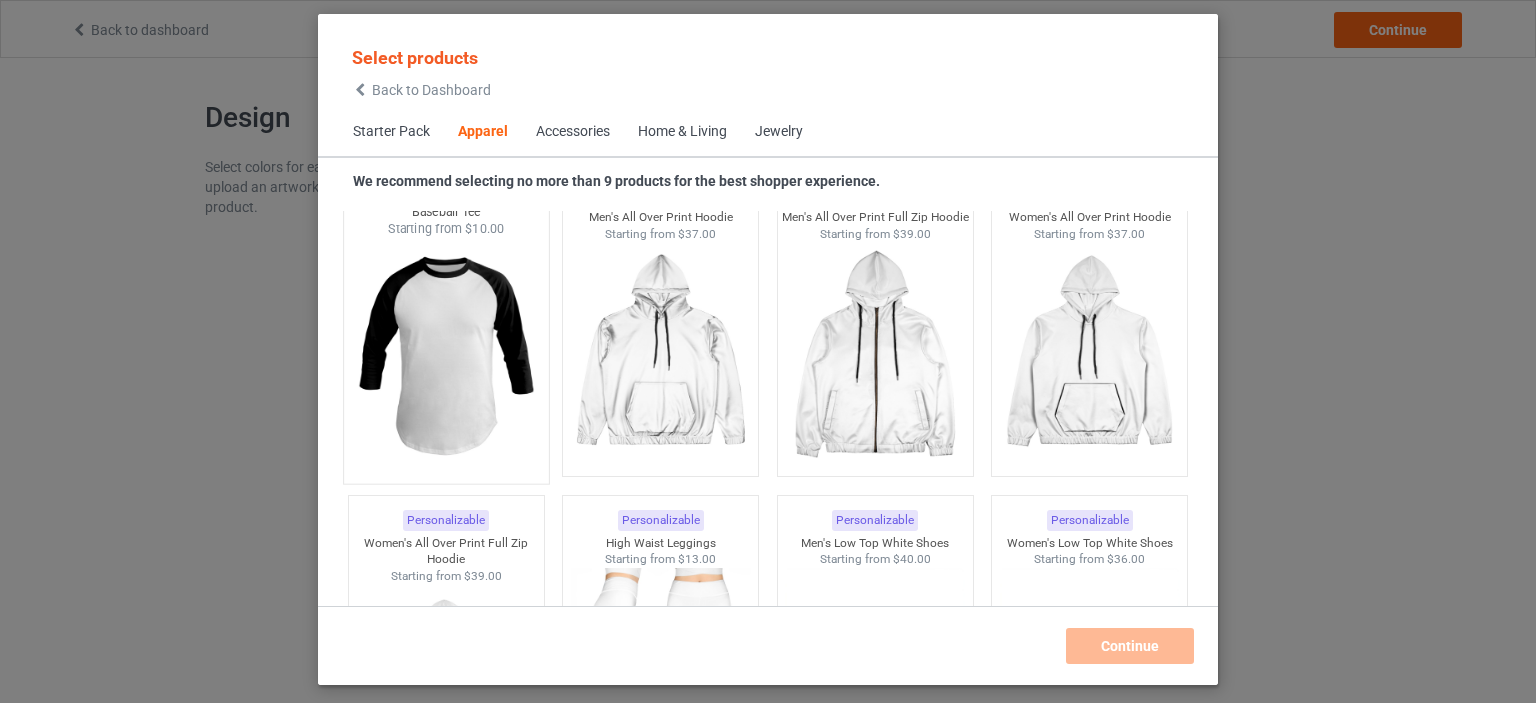 click at bounding box center (446, 355) 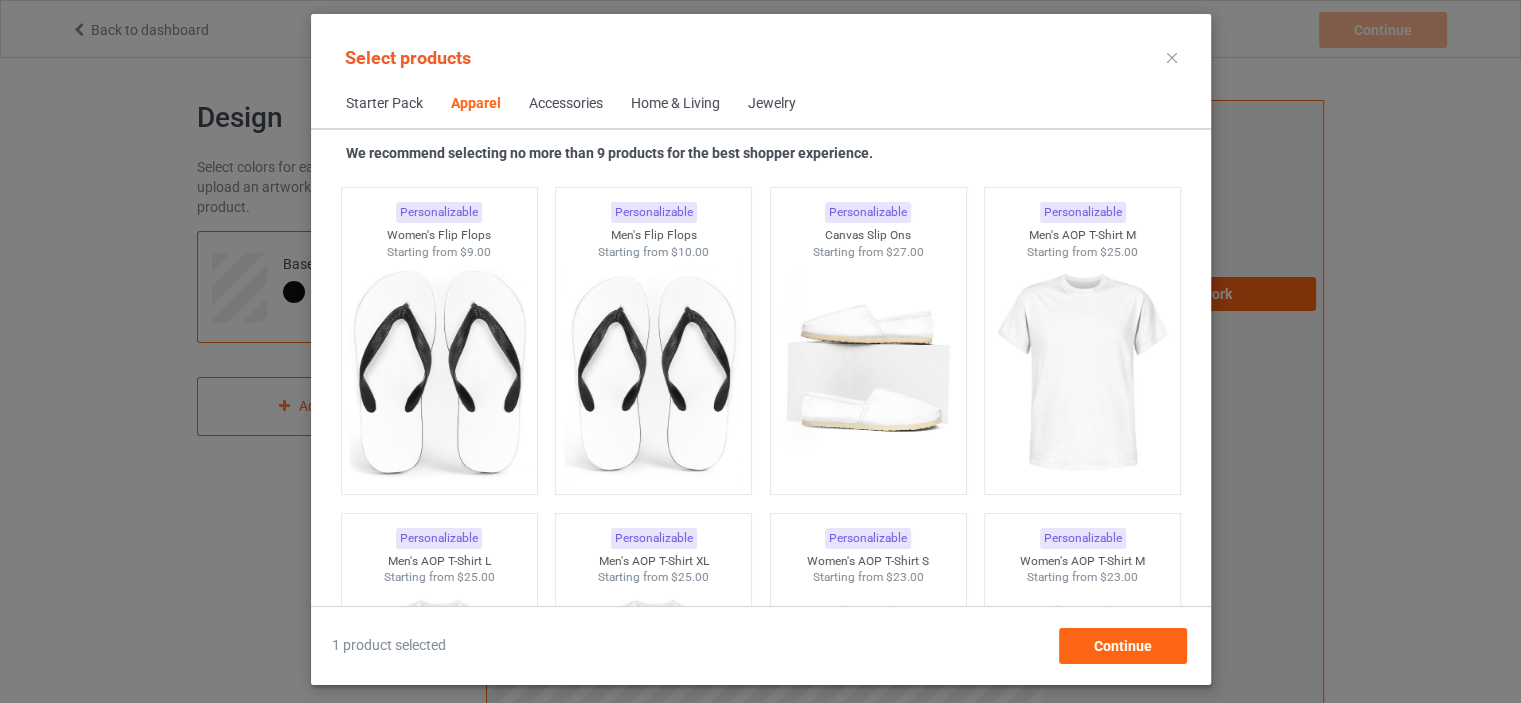 scroll, scrollTop: 3062, scrollLeft: 0, axis: vertical 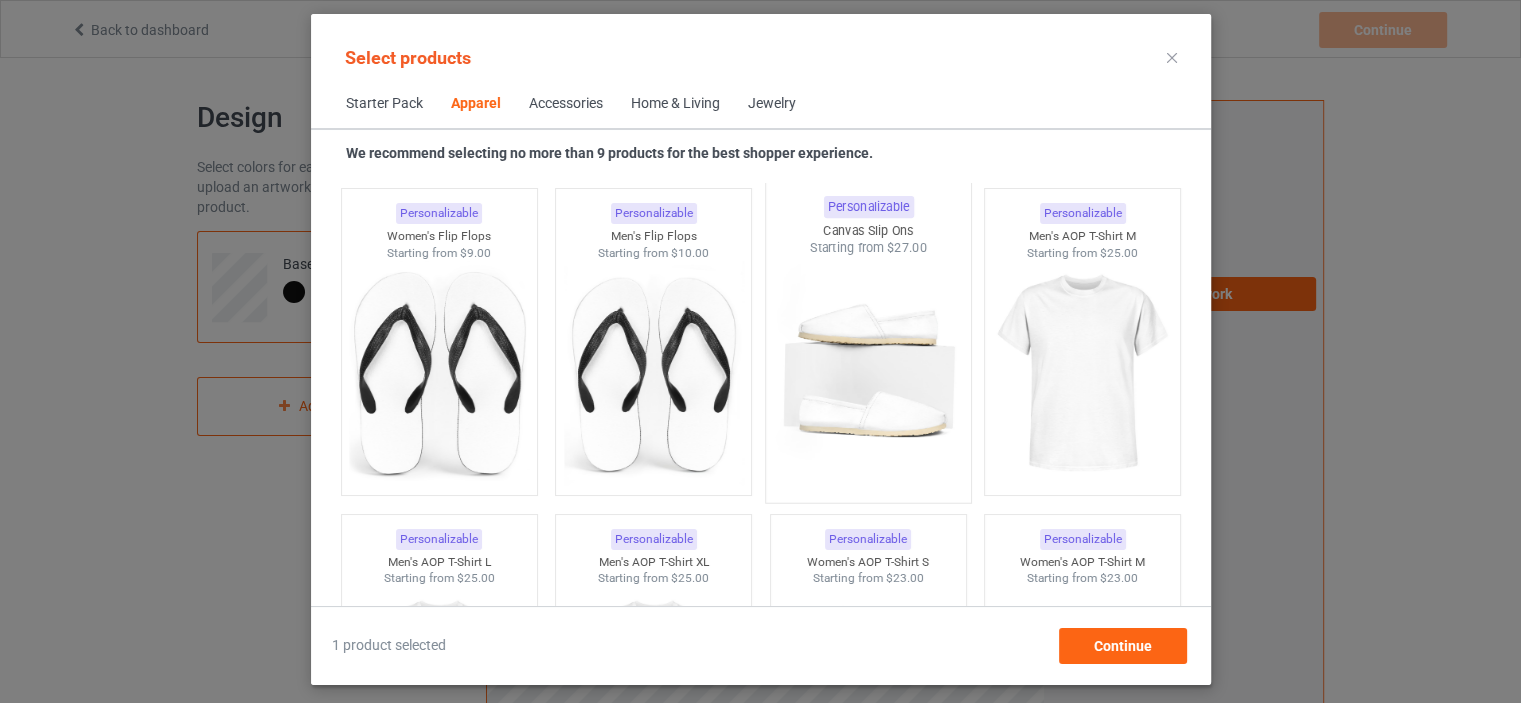 click at bounding box center (868, 374) 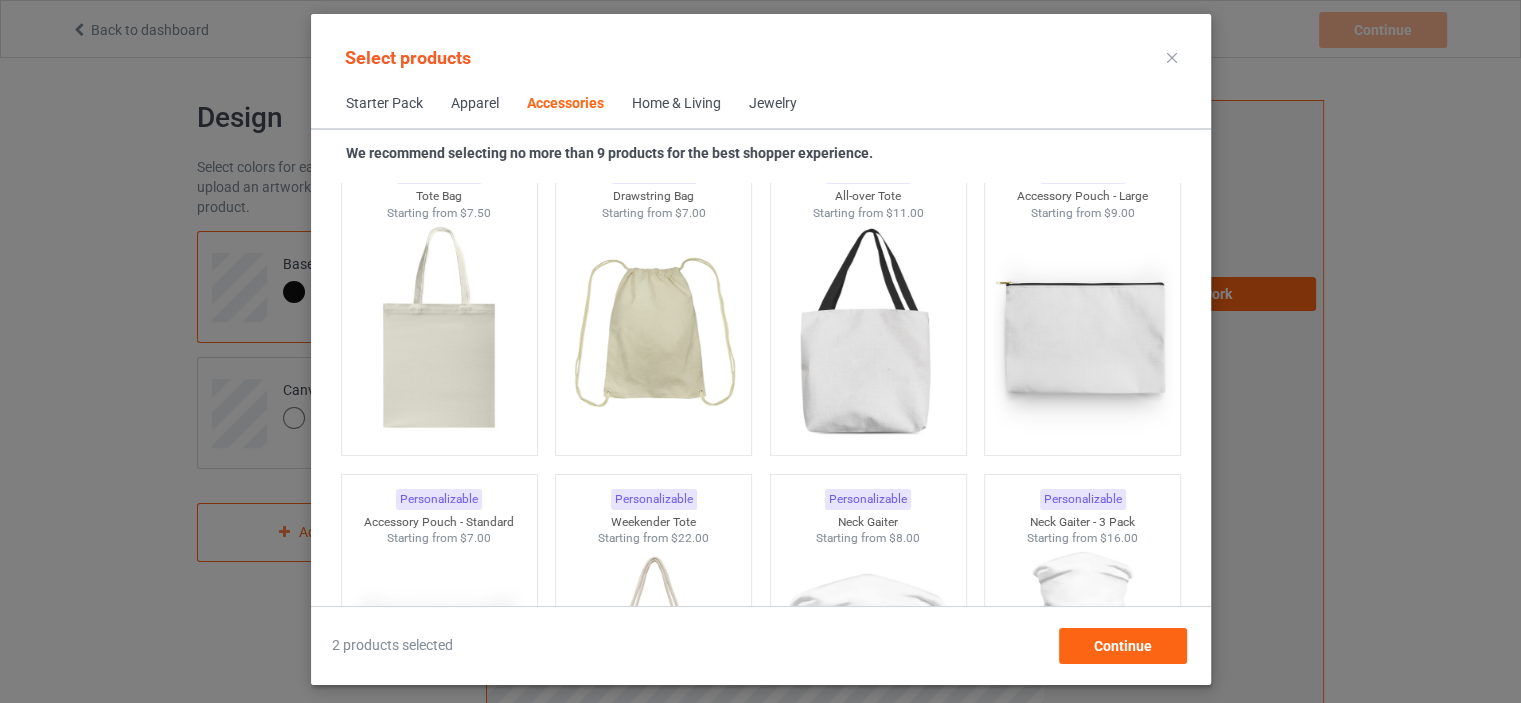 scroll, scrollTop: 6108, scrollLeft: 0, axis: vertical 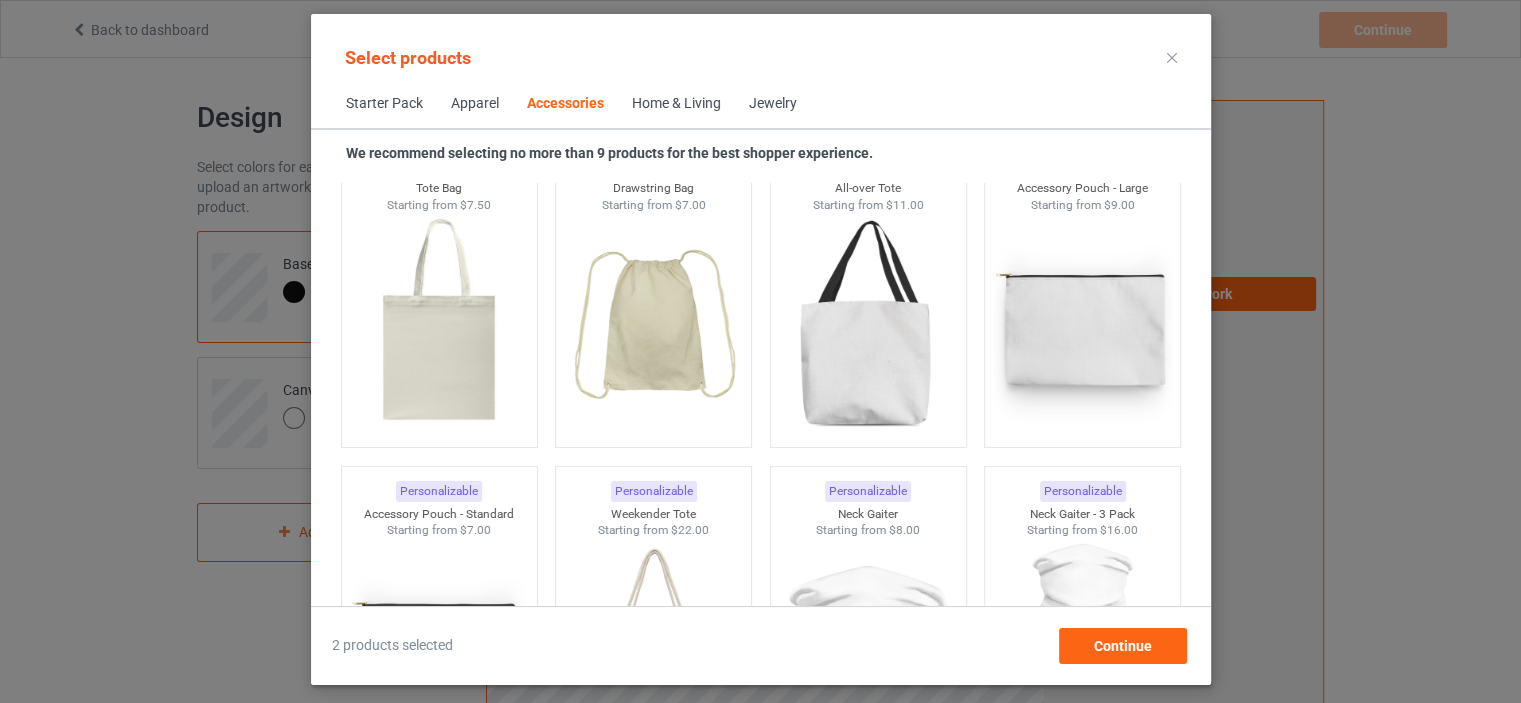 click at bounding box center [867, 325] 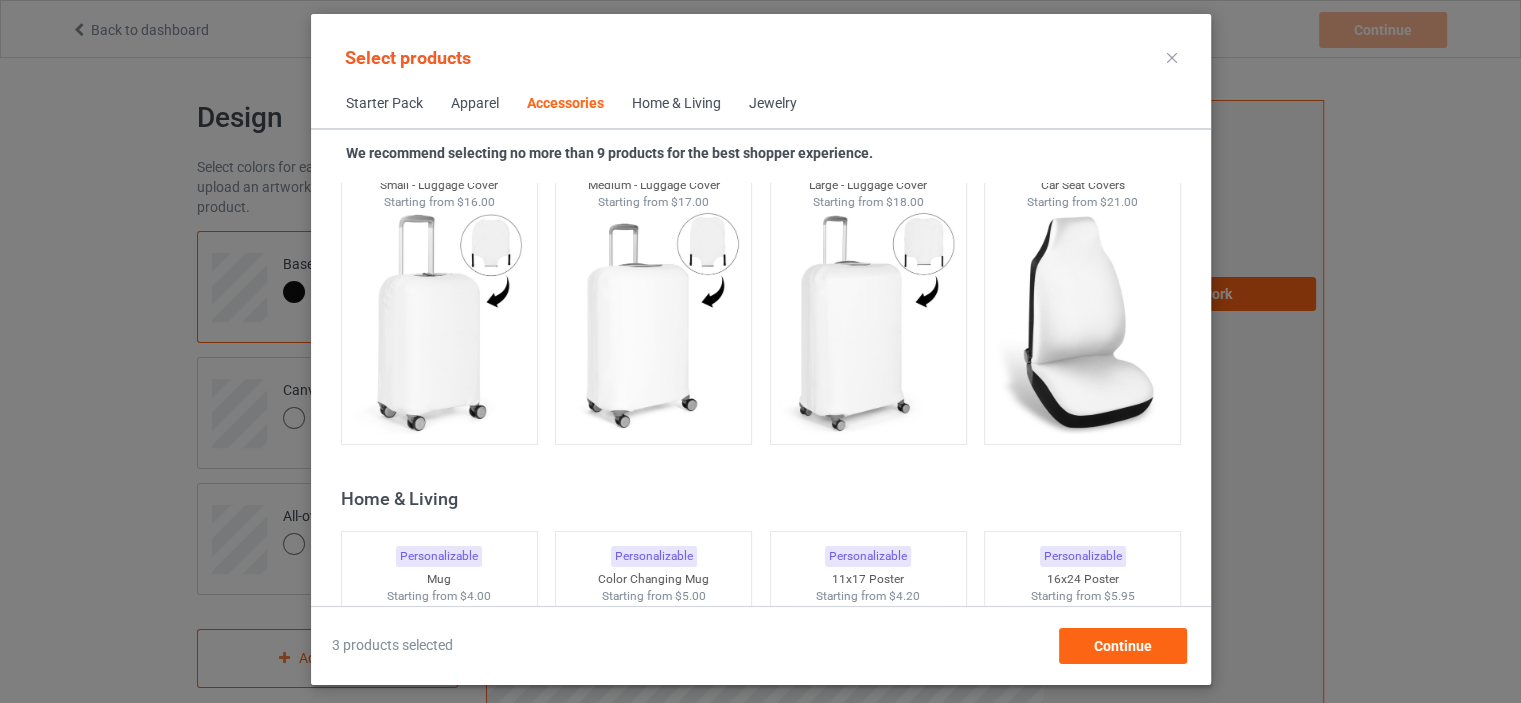 scroll, scrollTop: 8716, scrollLeft: 0, axis: vertical 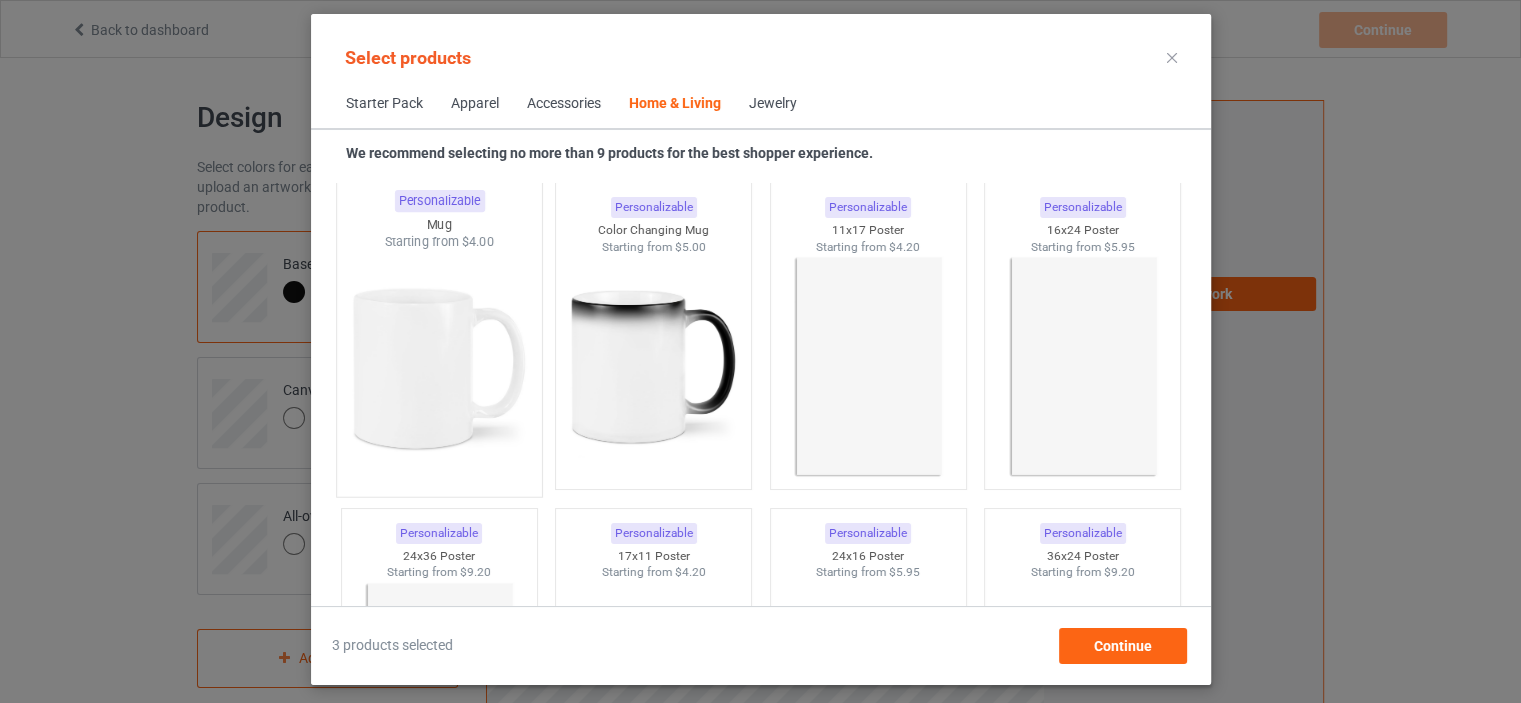 click at bounding box center (439, 368) 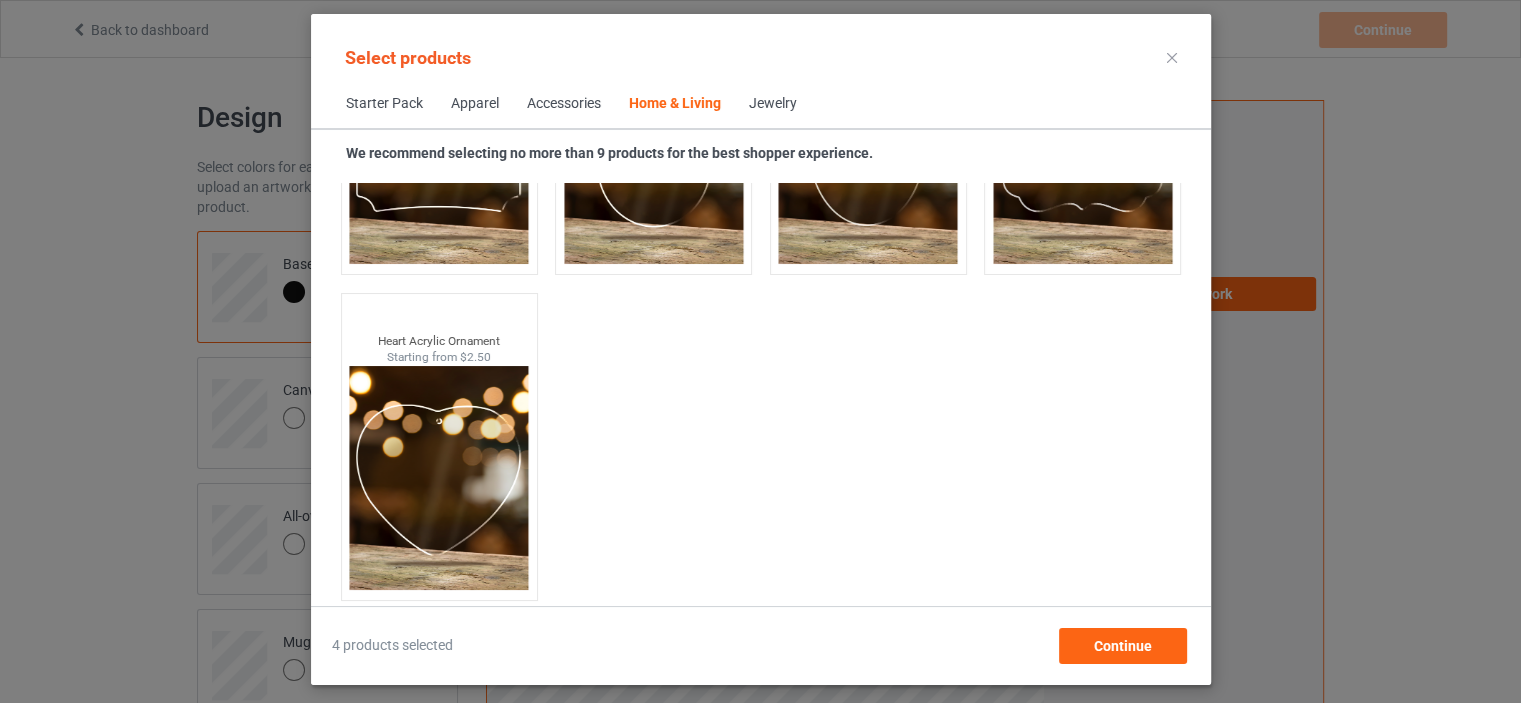scroll, scrollTop: 21651, scrollLeft: 0, axis: vertical 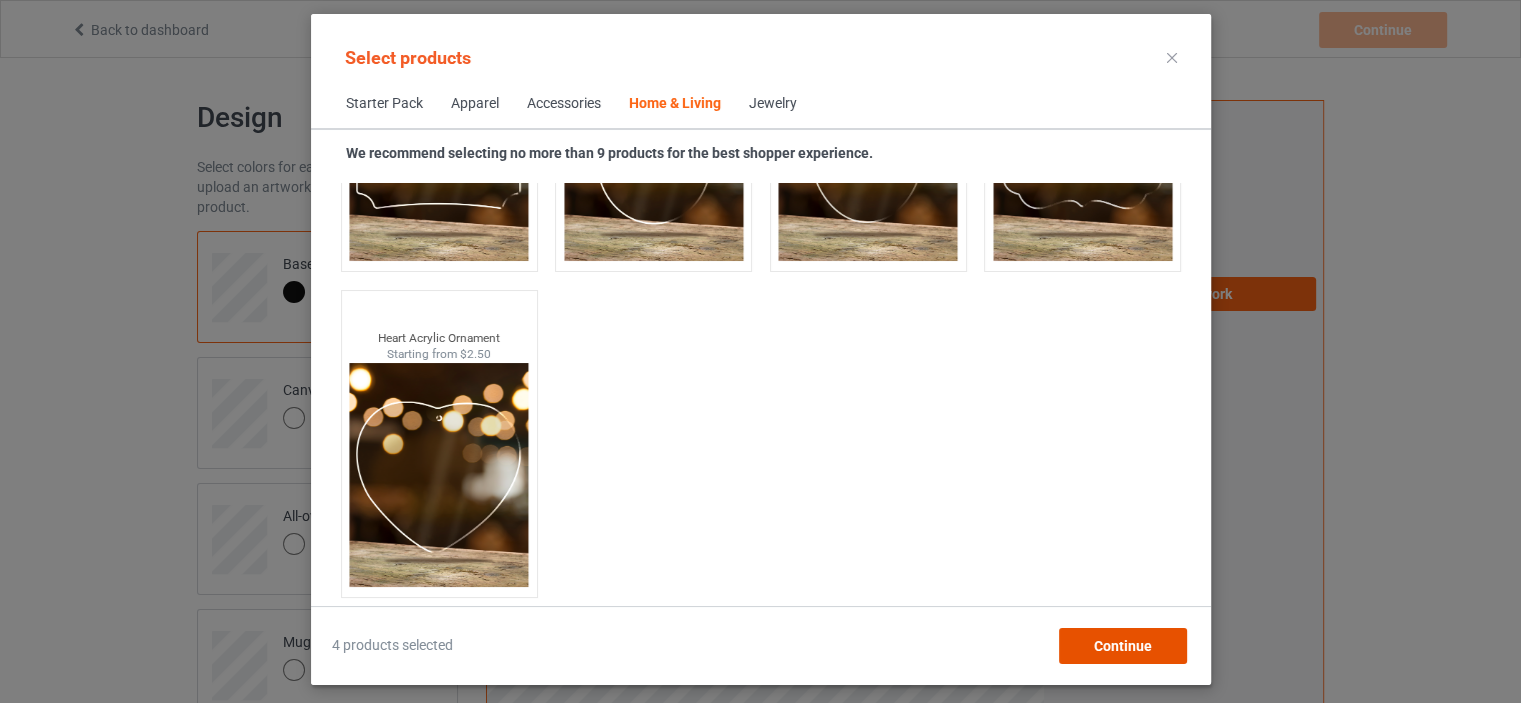 click on "Continue" at bounding box center (1122, 646) 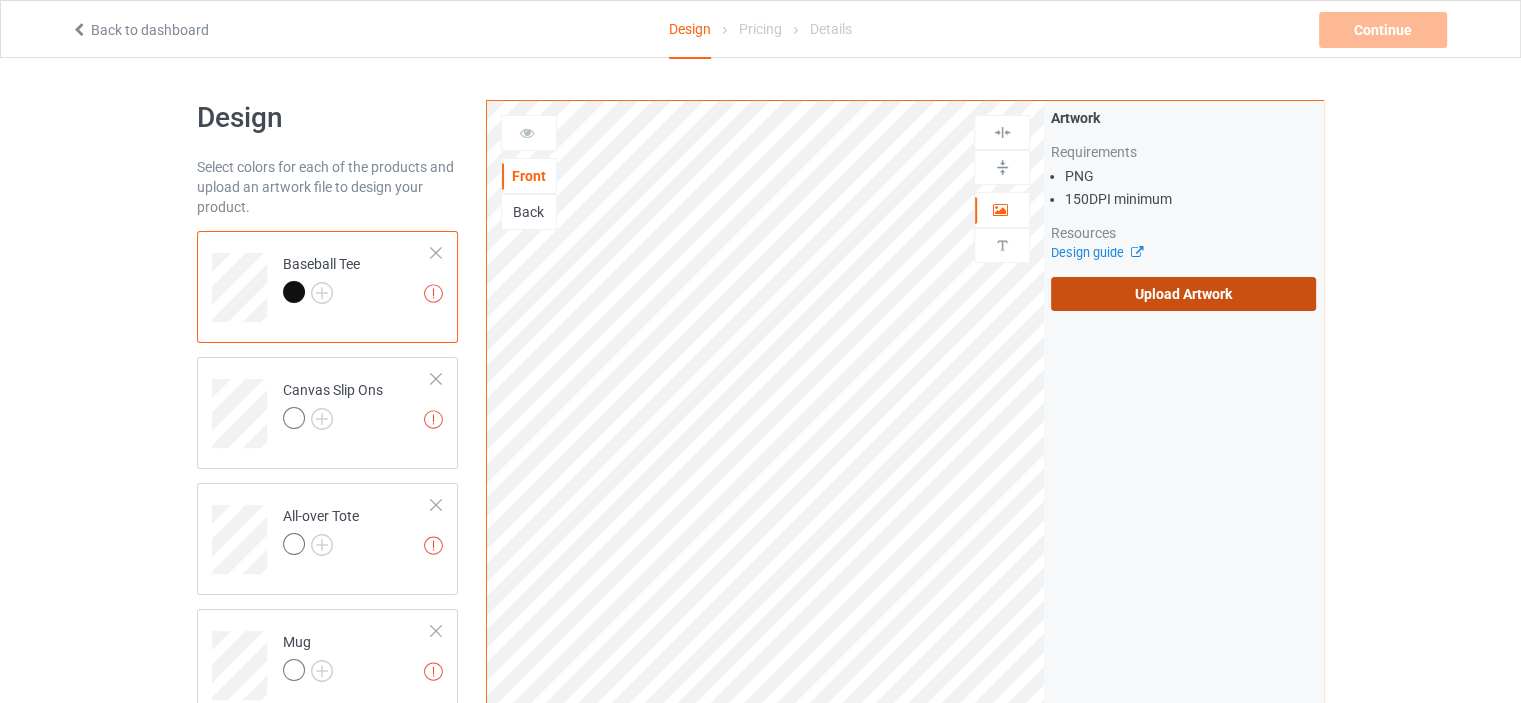 click on "Upload Artwork" at bounding box center [1183, 294] 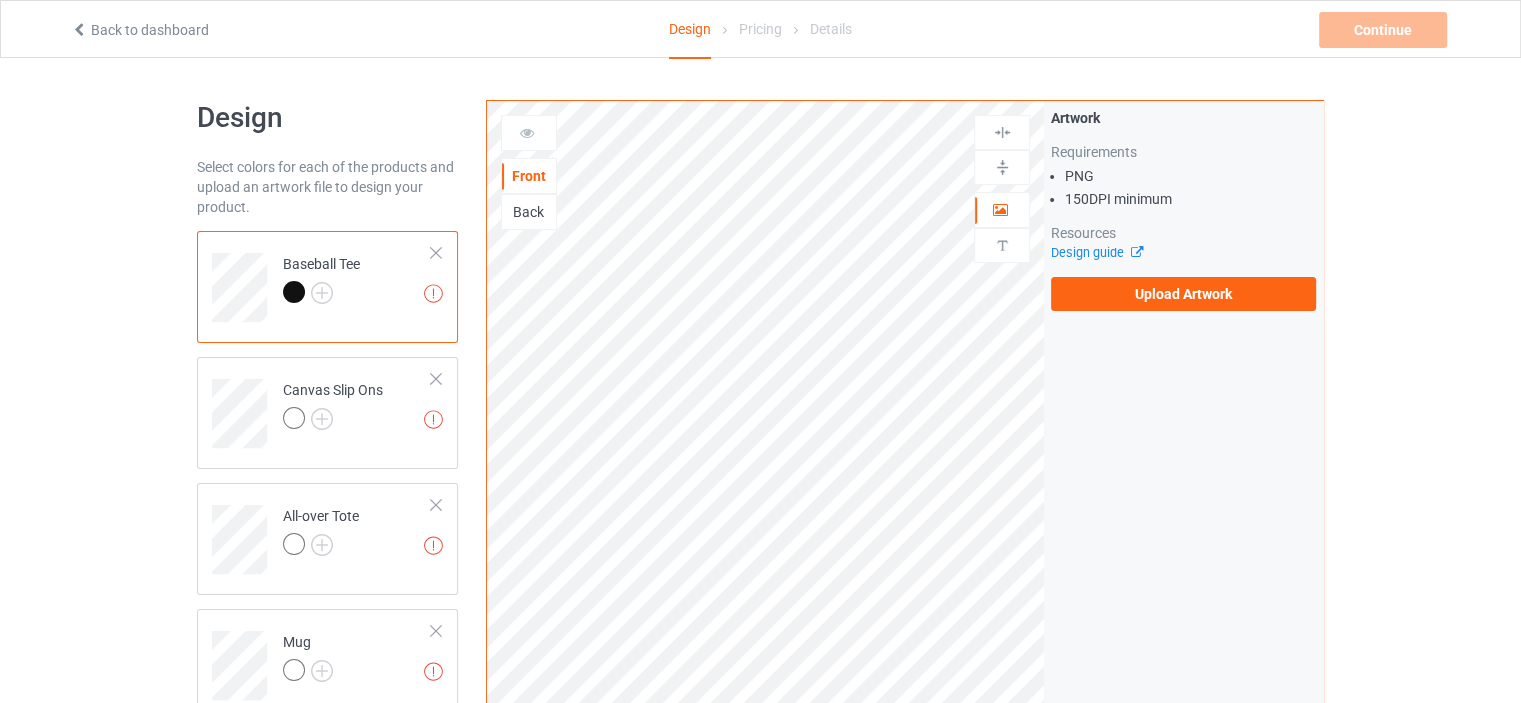 click on "Back" at bounding box center (529, 212) 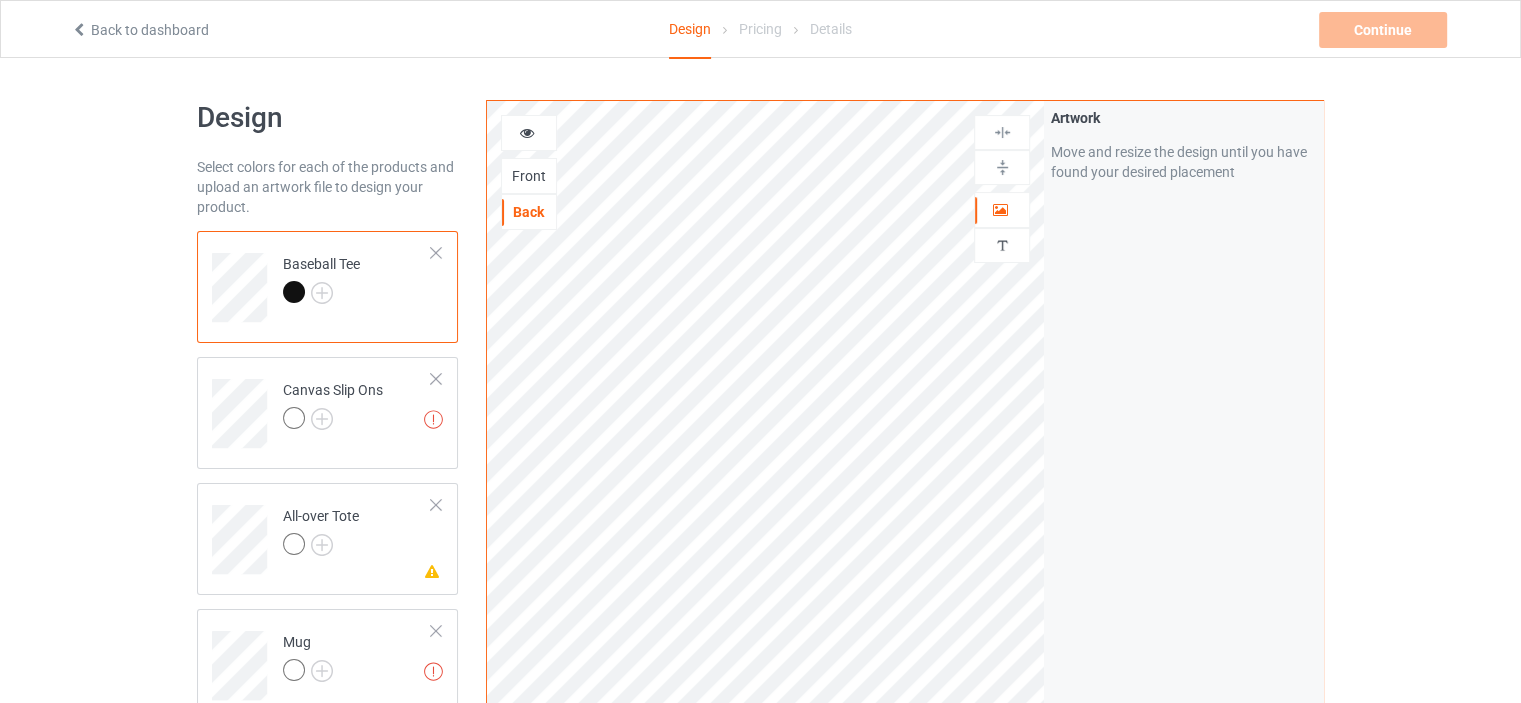 click on "Front" at bounding box center (529, 176) 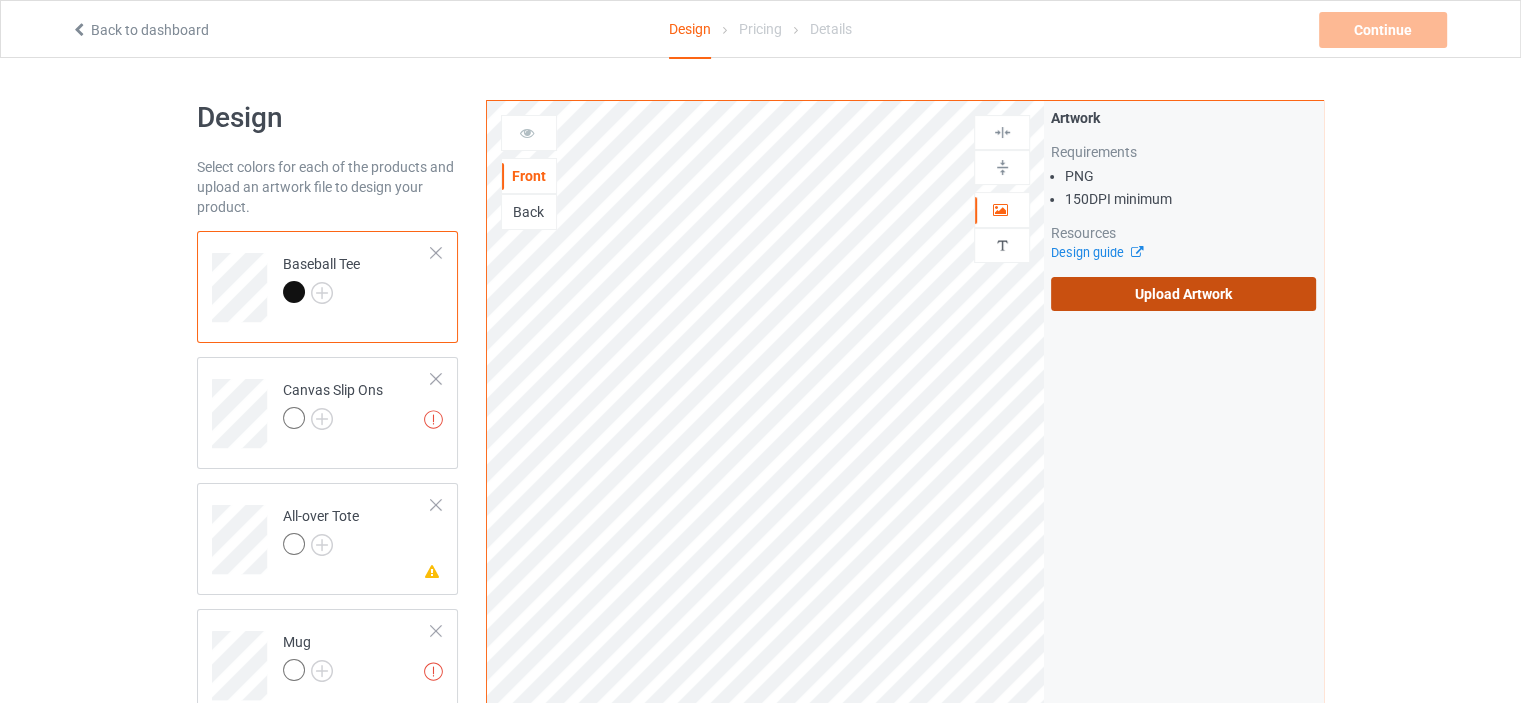 click on "Upload Artwork" at bounding box center (1183, 294) 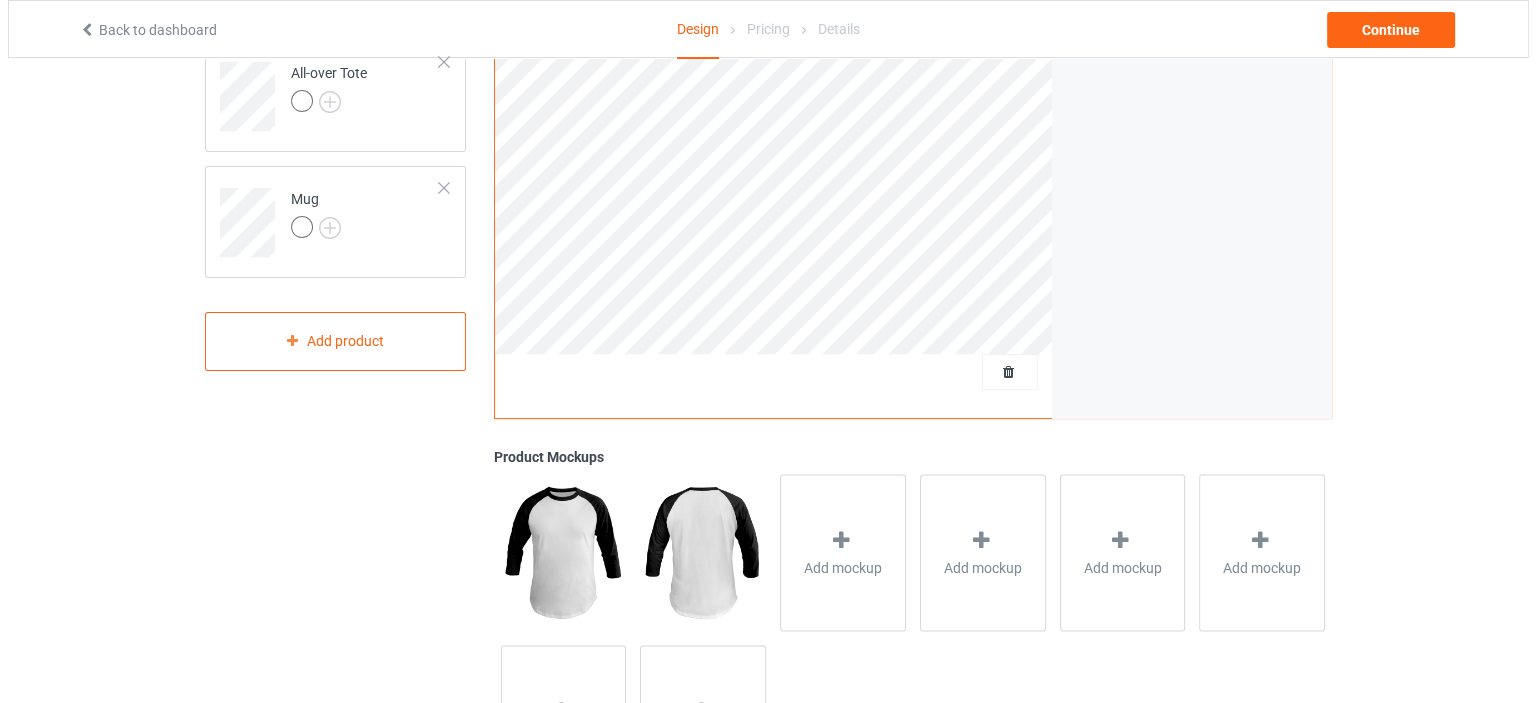 scroll, scrollTop: 444, scrollLeft: 0, axis: vertical 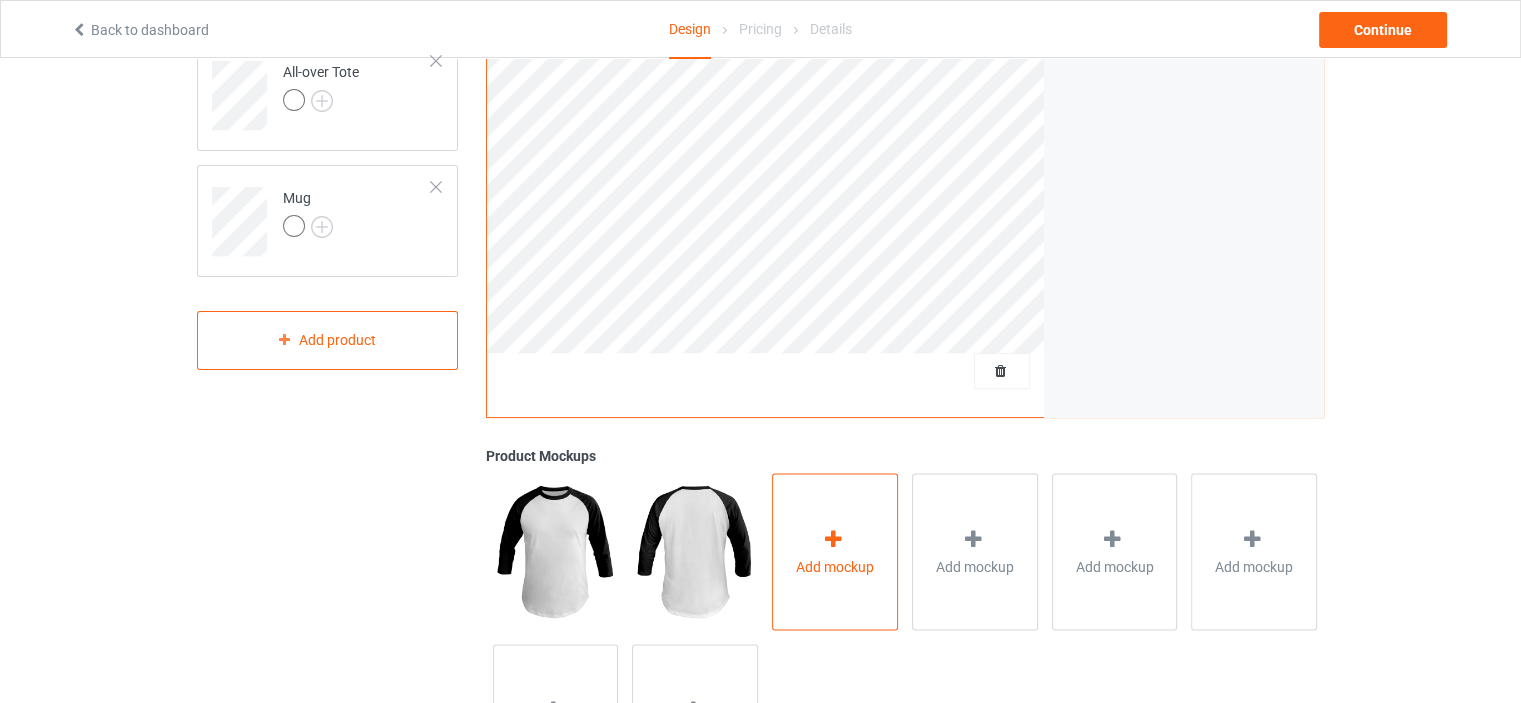 click on "Add mockup" at bounding box center [835, 551] 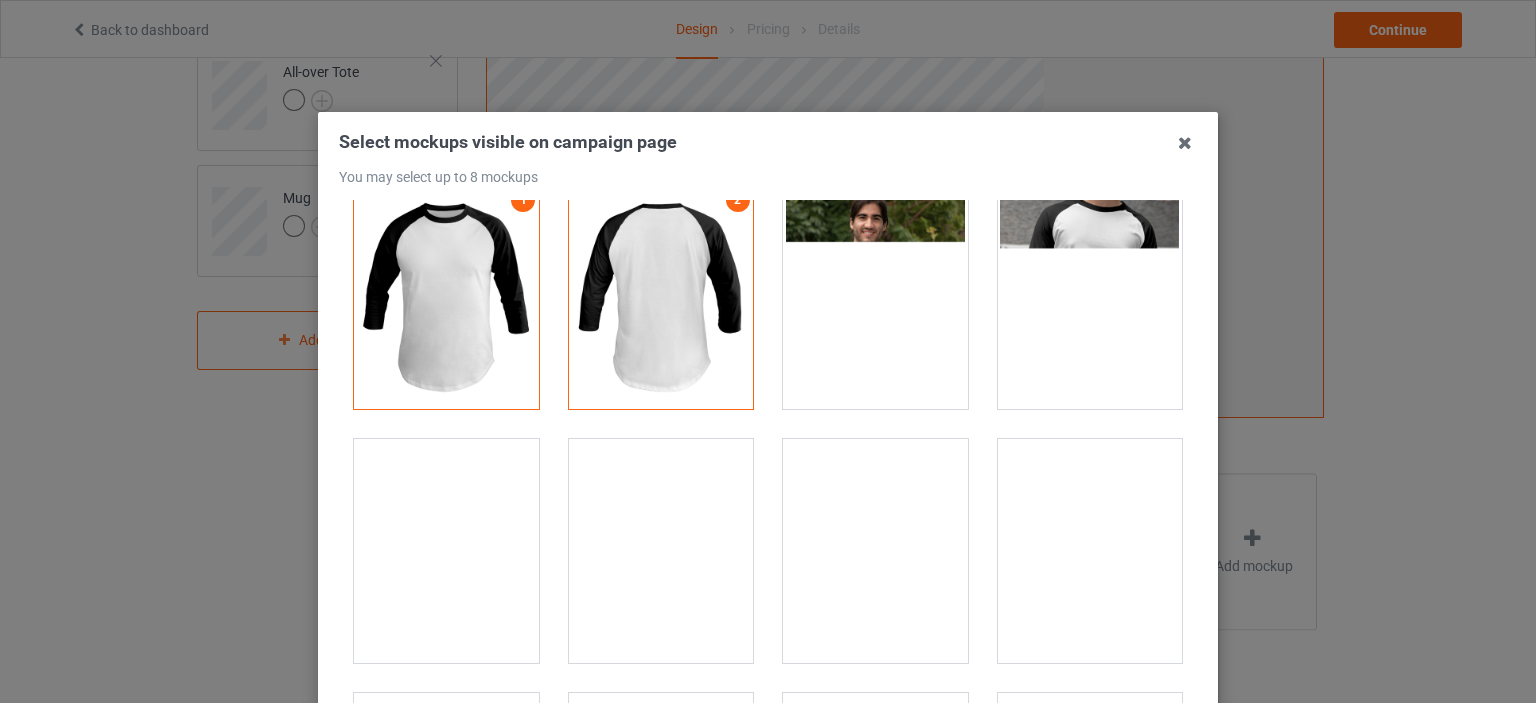 scroll, scrollTop: 26, scrollLeft: 0, axis: vertical 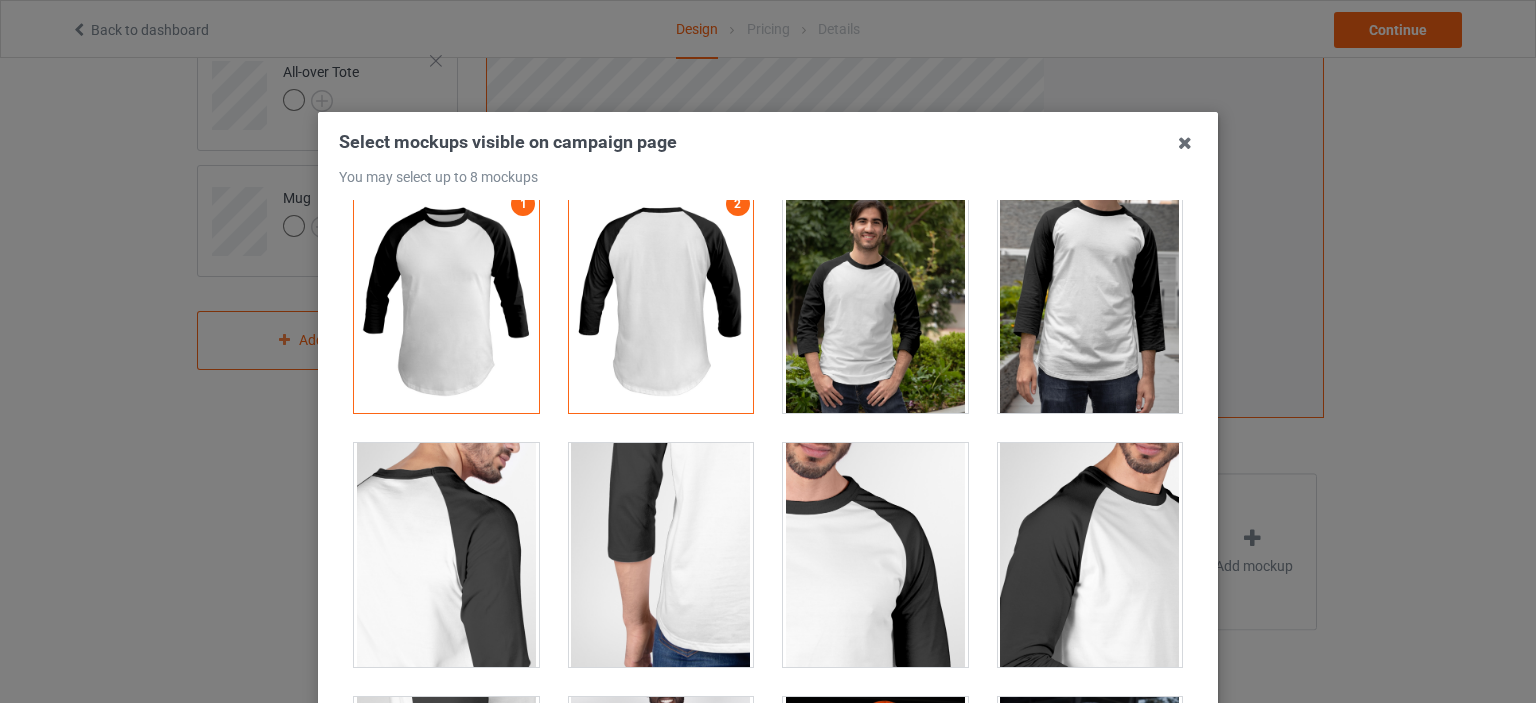 click at bounding box center [875, 301] 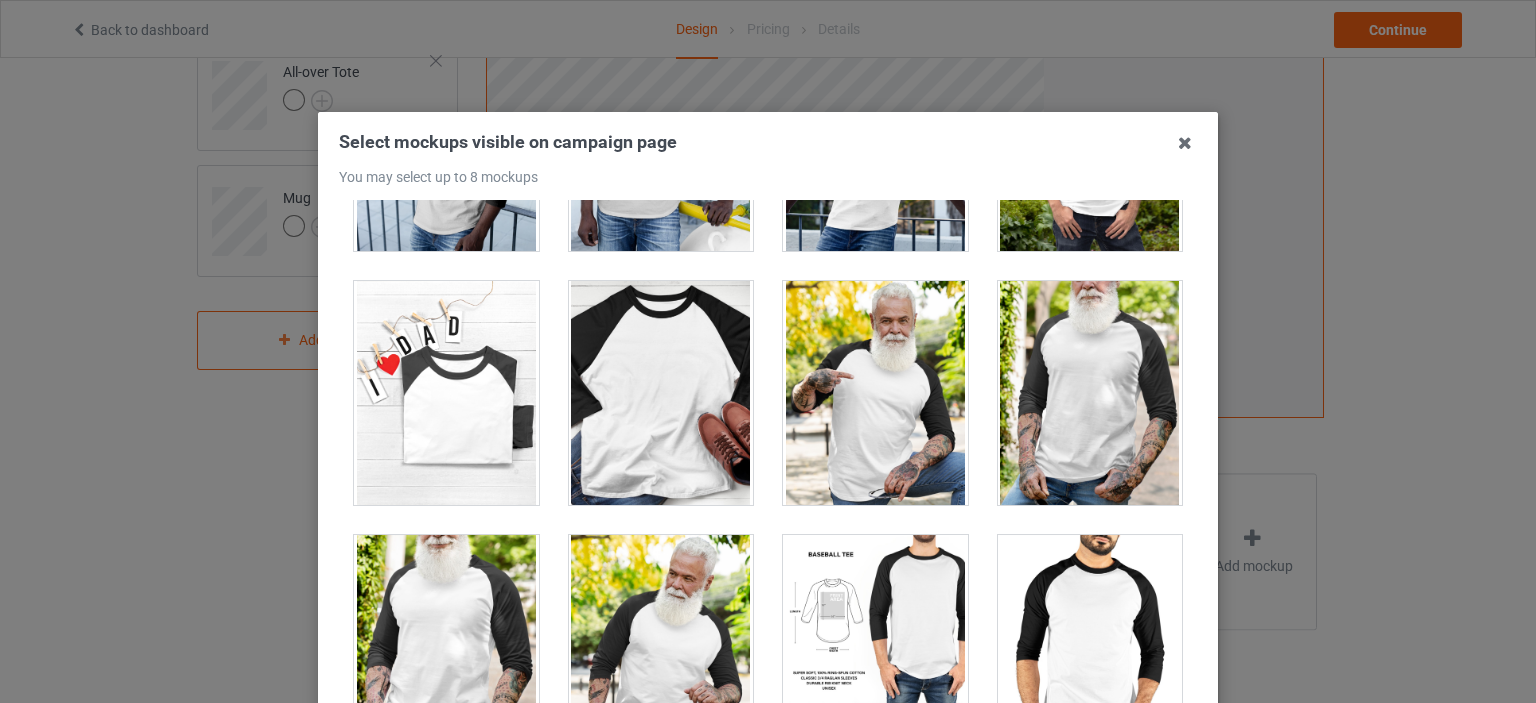 scroll, scrollTop: 952, scrollLeft: 0, axis: vertical 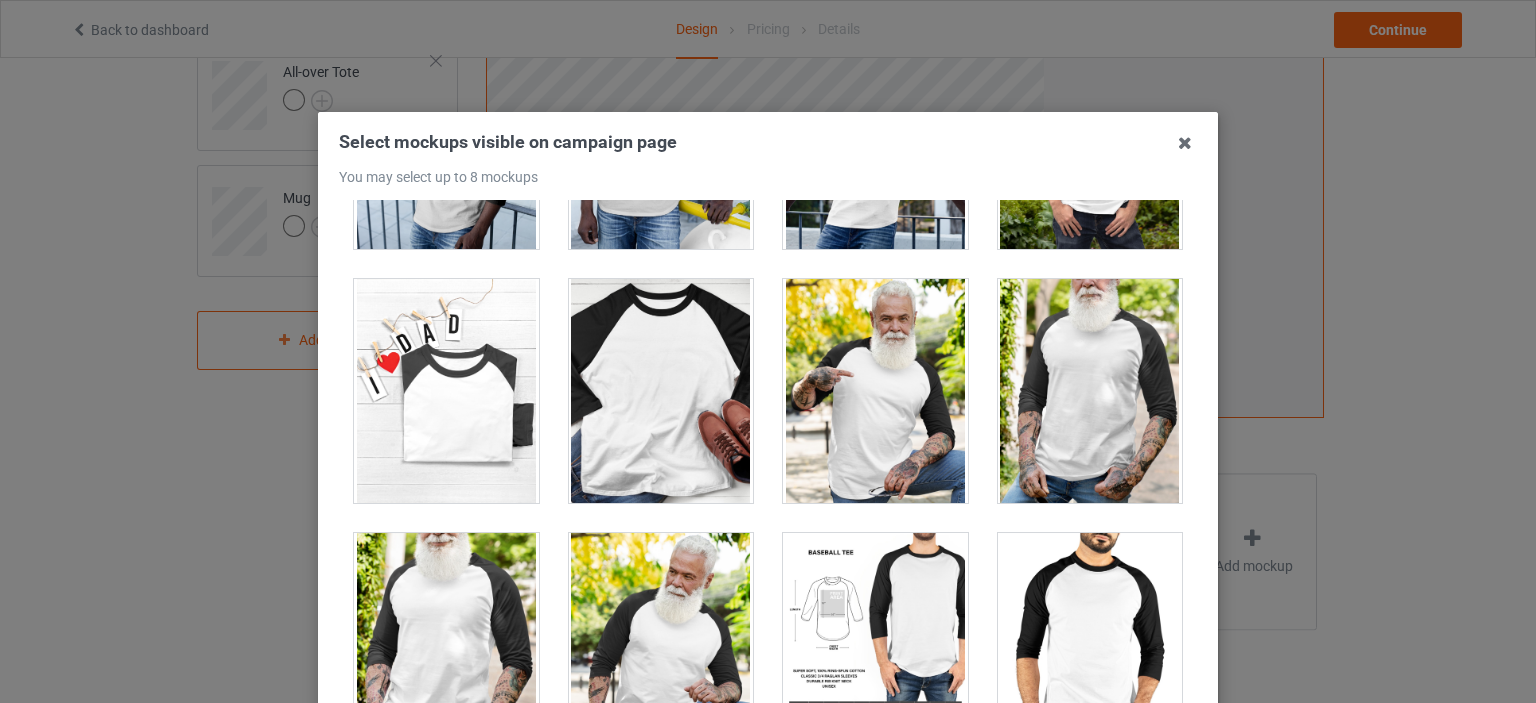 click at bounding box center (875, 391) 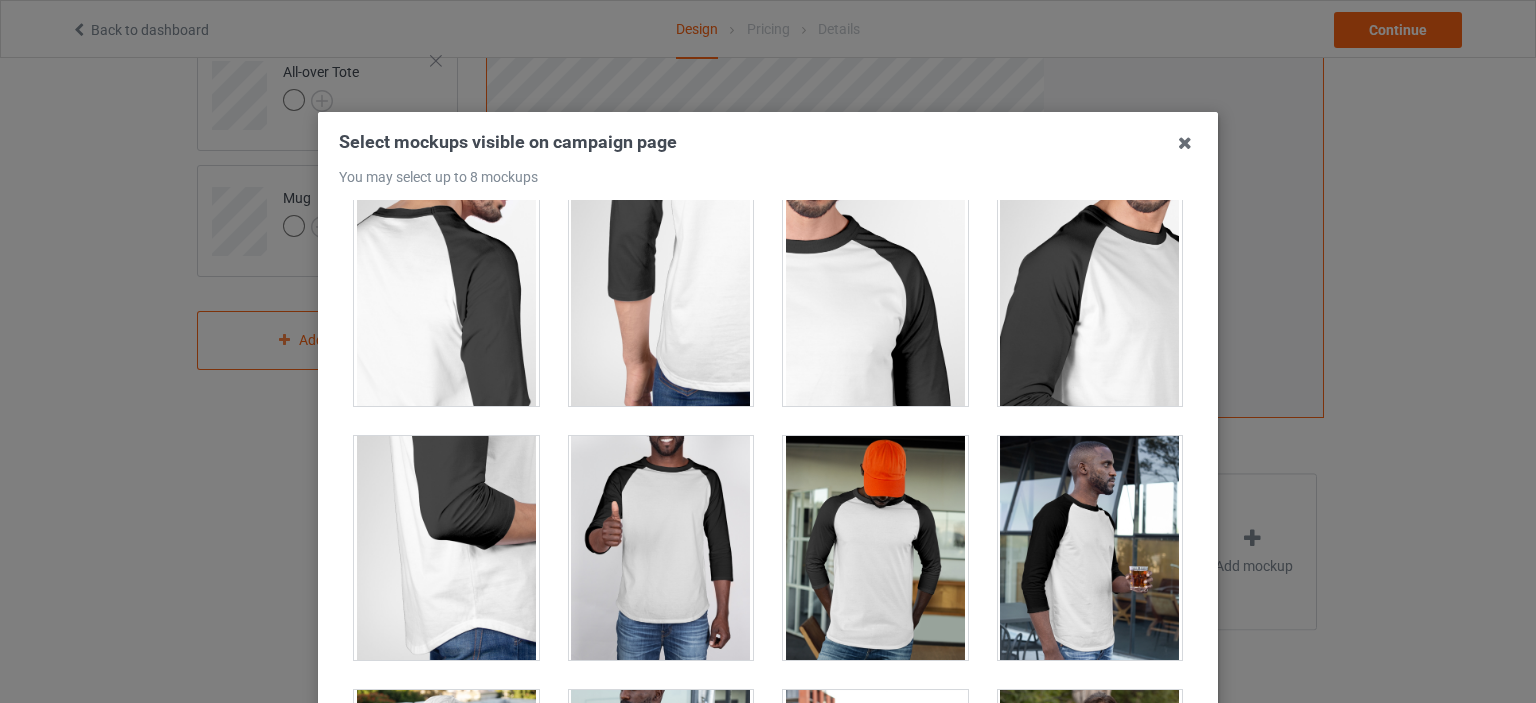 scroll, scrollTop: 0, scrollLeft: 0, axis: both 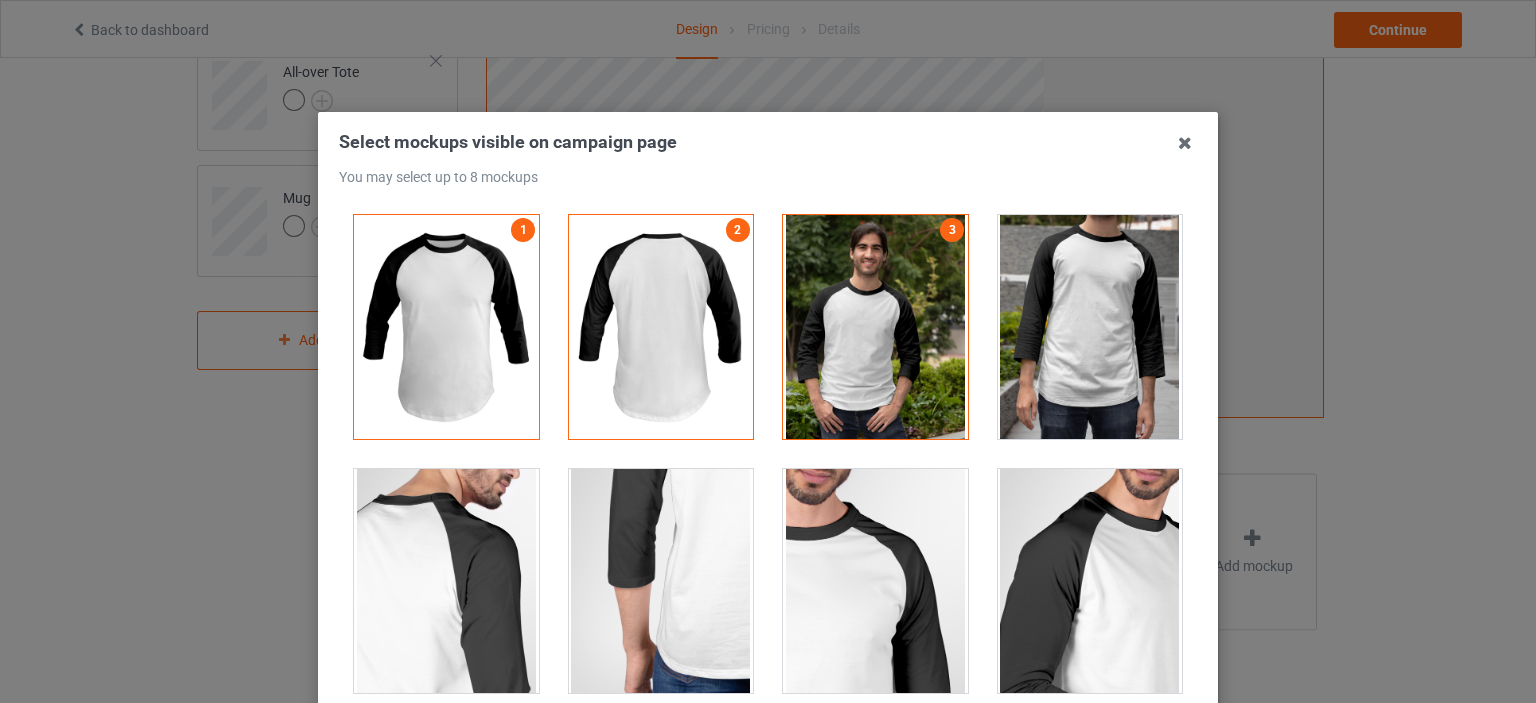 click at bounding box center (875, 327) 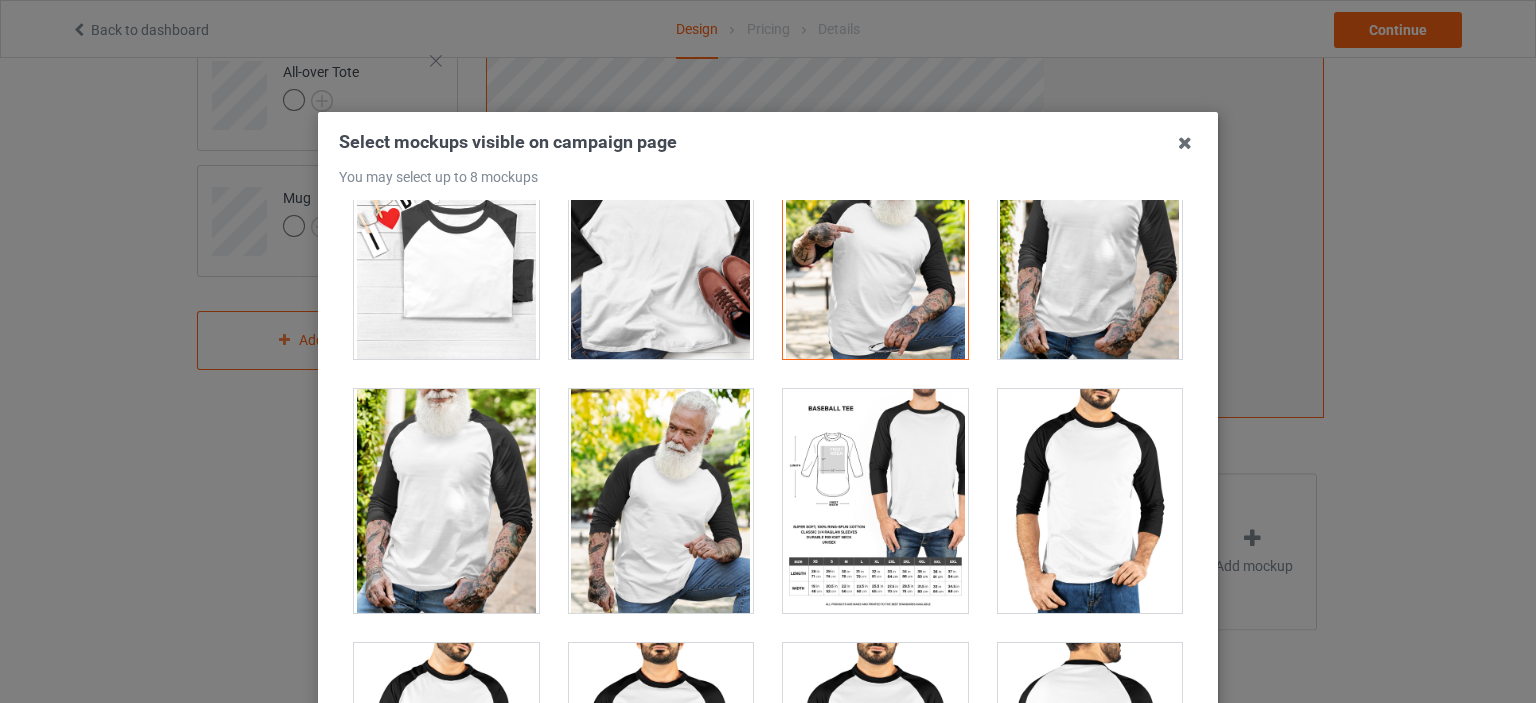 scroll, scrollTop: 1098, scrollLeft: 0, axis: vertical 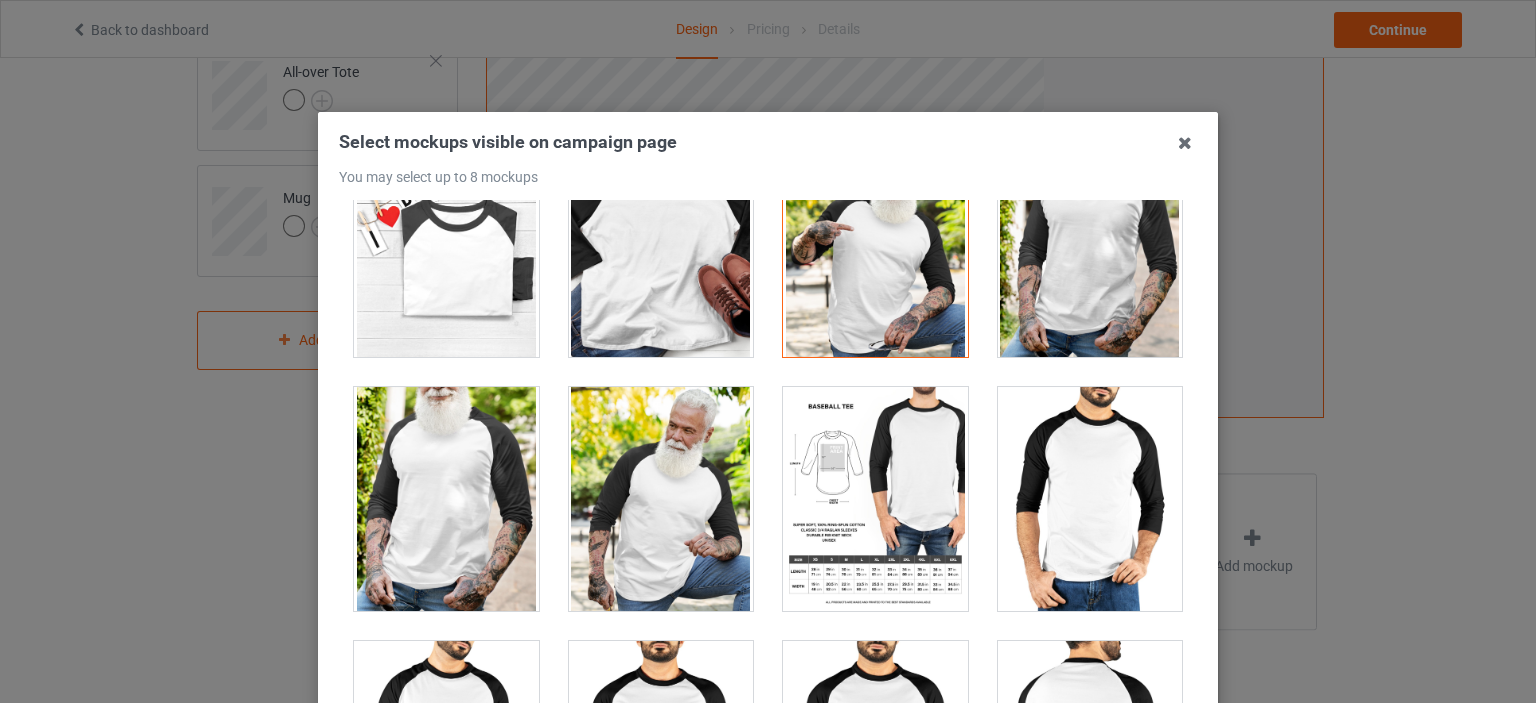 click at bounding box center [1090, 245] 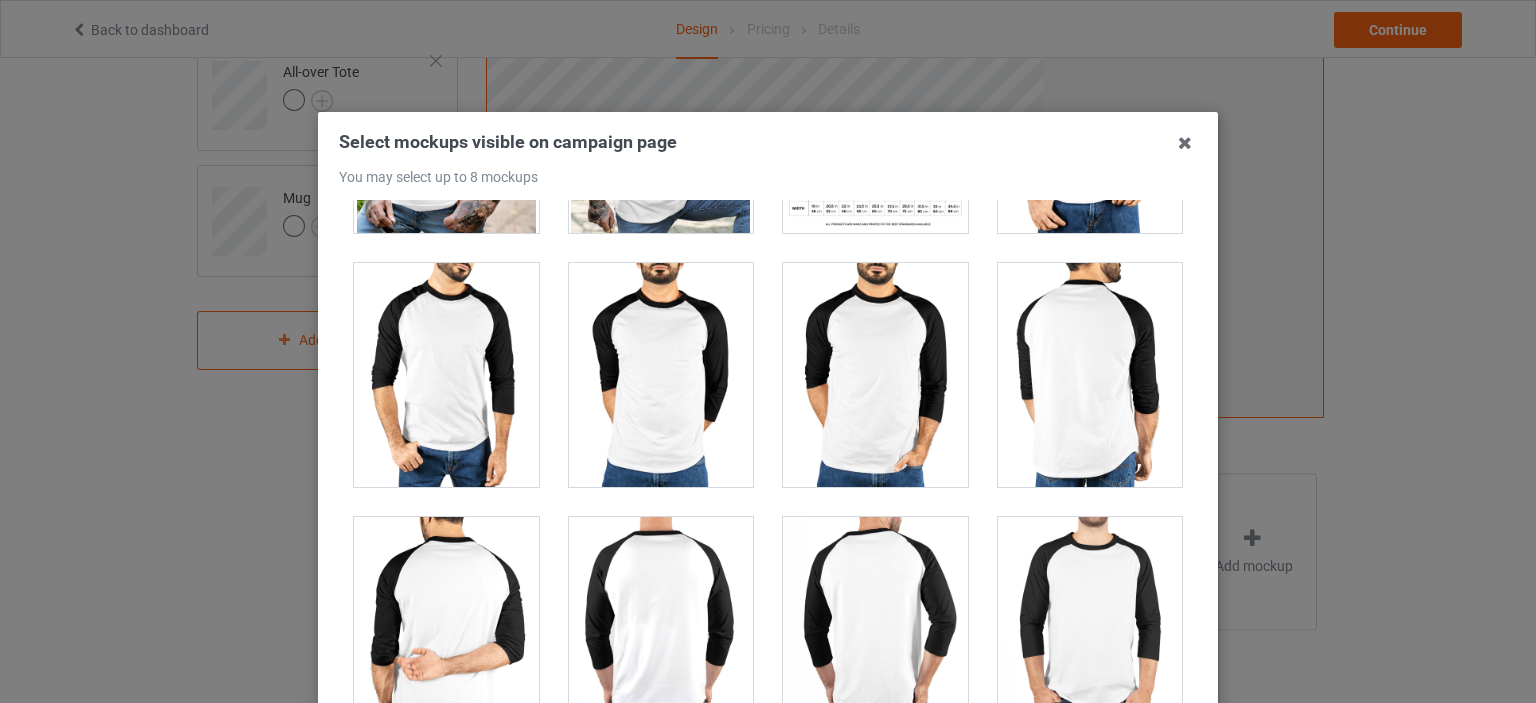 scroll, scrollTop: 1464, scrollLeft: 0, axis: vertical 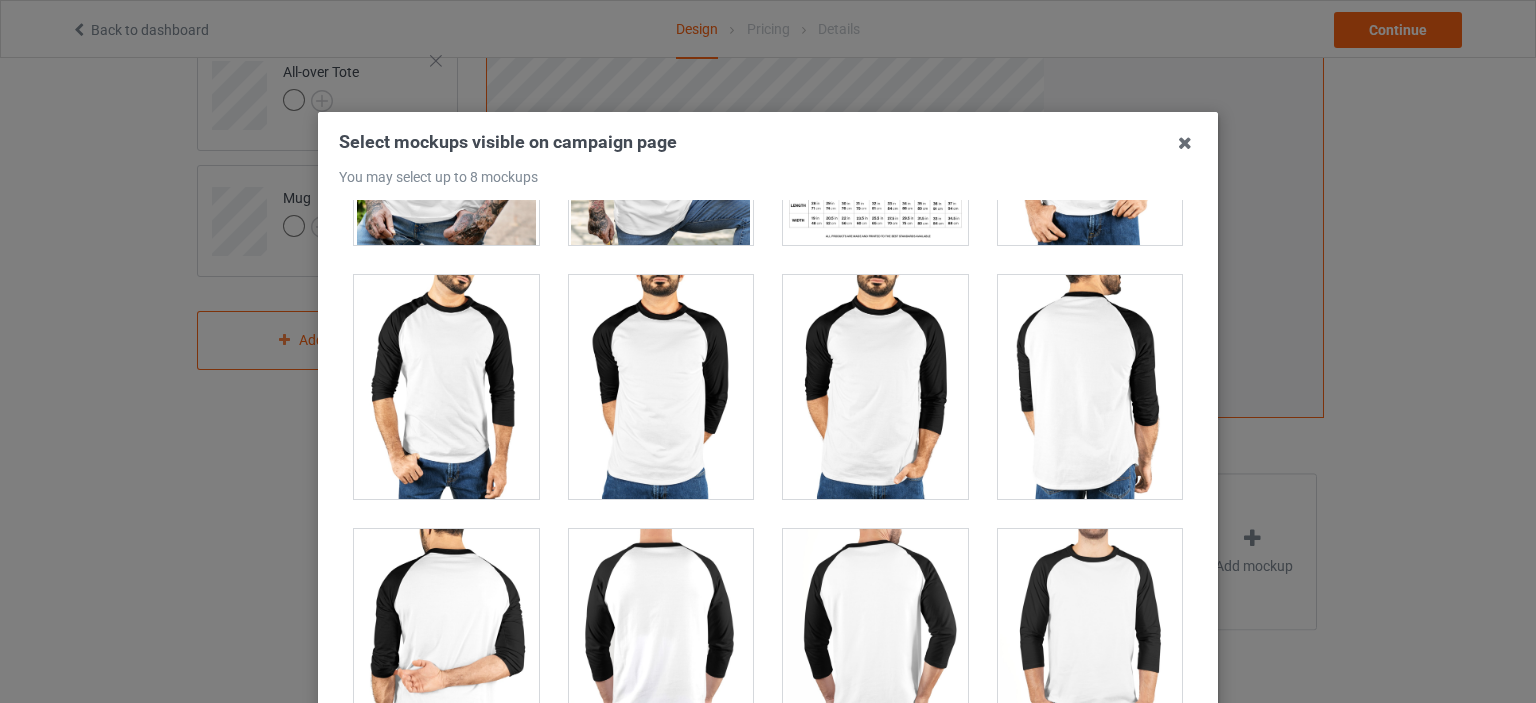 click at bounding box center (1090, 387) 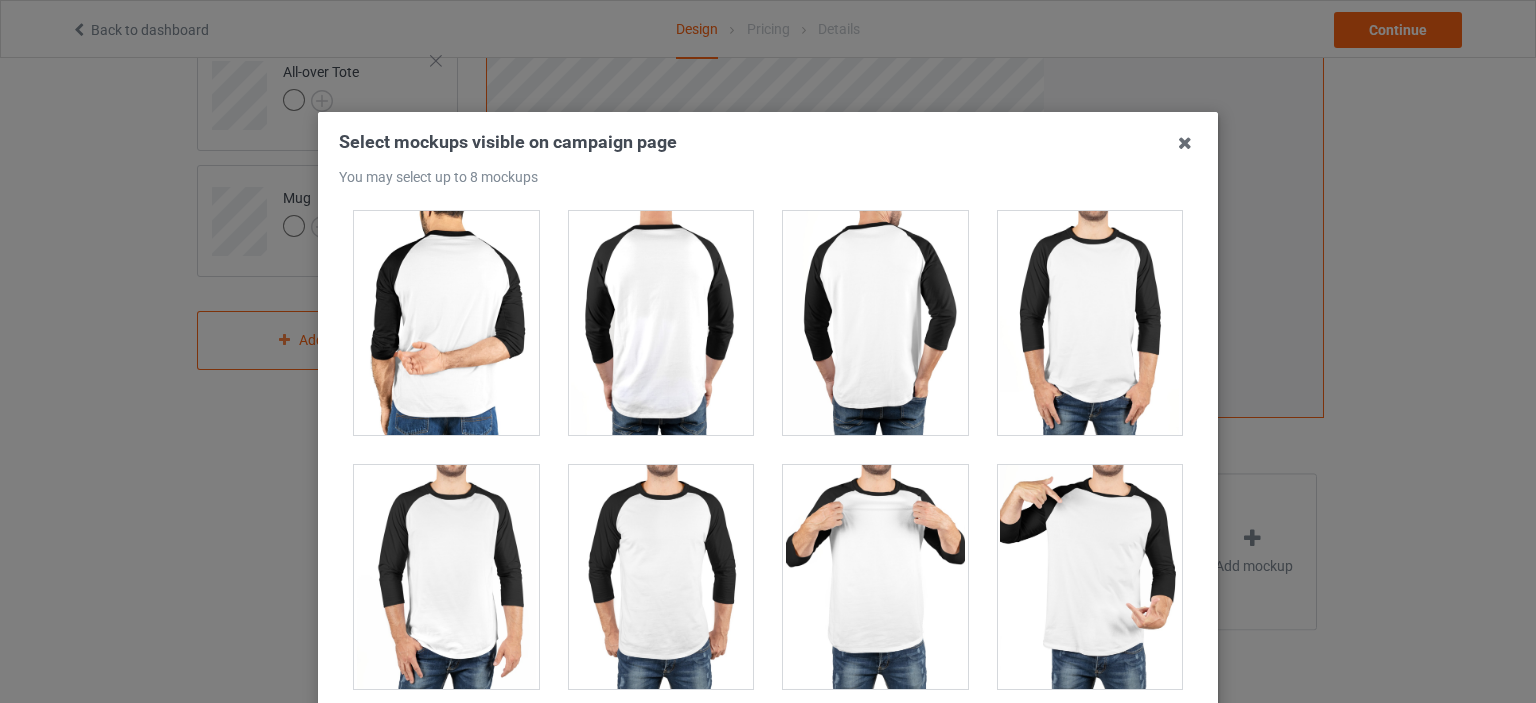 scroll, scrollTop: 1972, scrollLeft: 0, axis: vertical 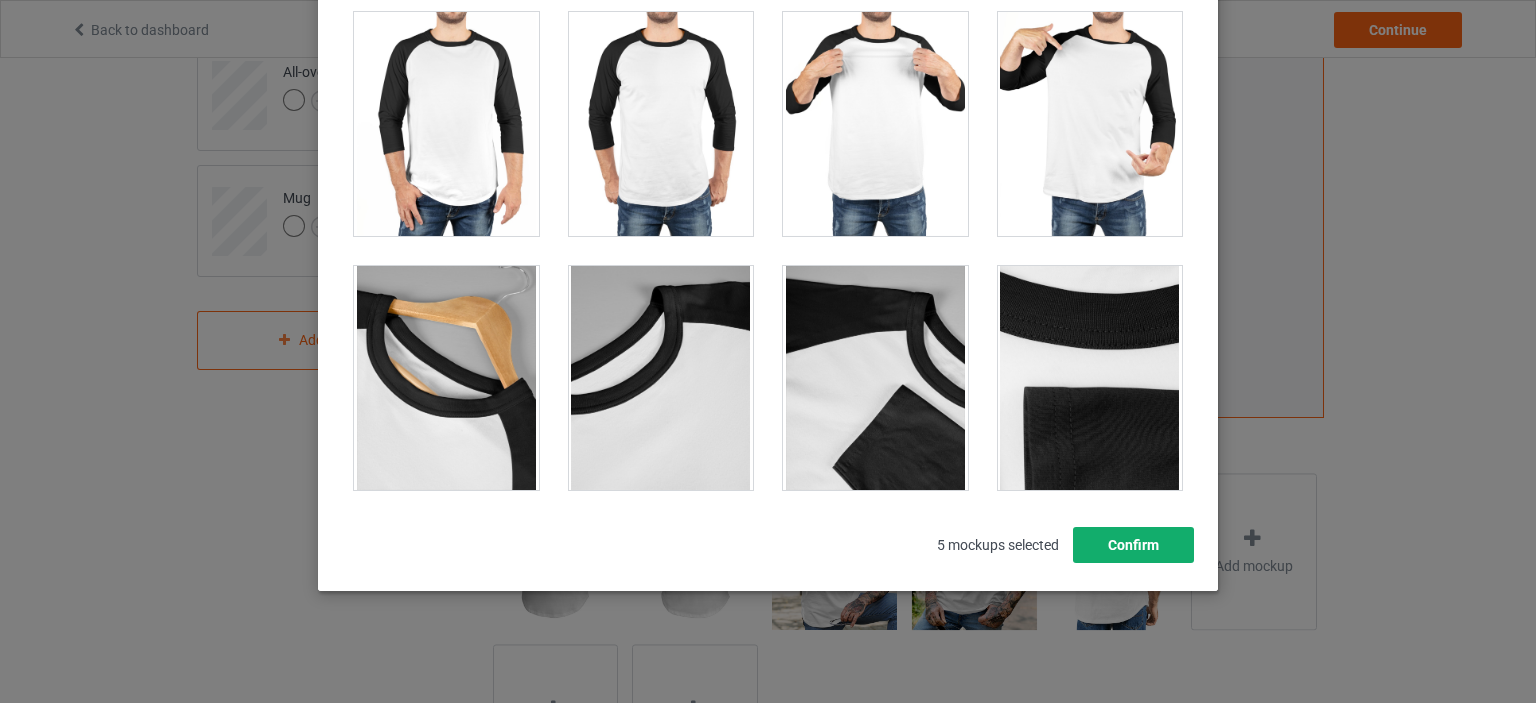 click on "Confirm" at bounding box center [1133, 545] 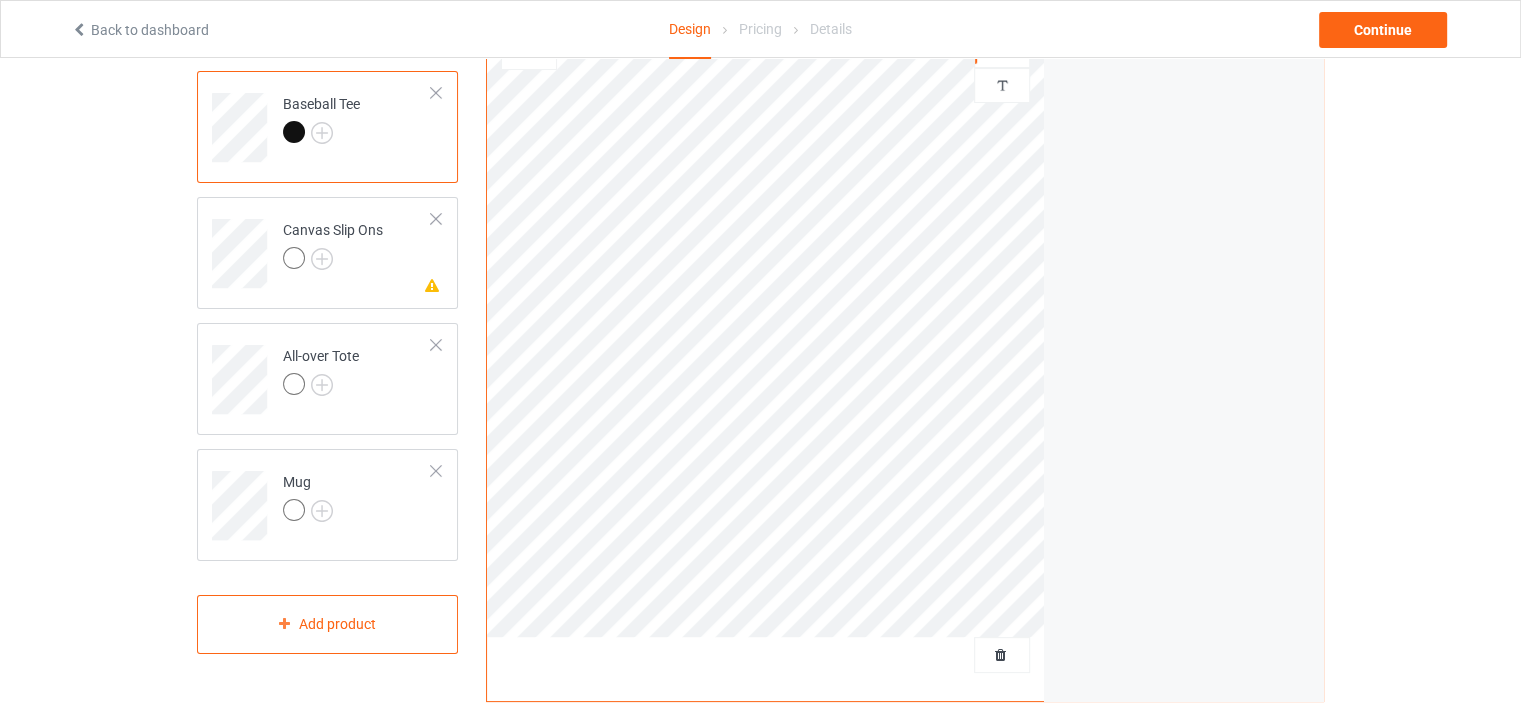scroll, scrollTop: 139, scrollLeft: 0, axis: vertical 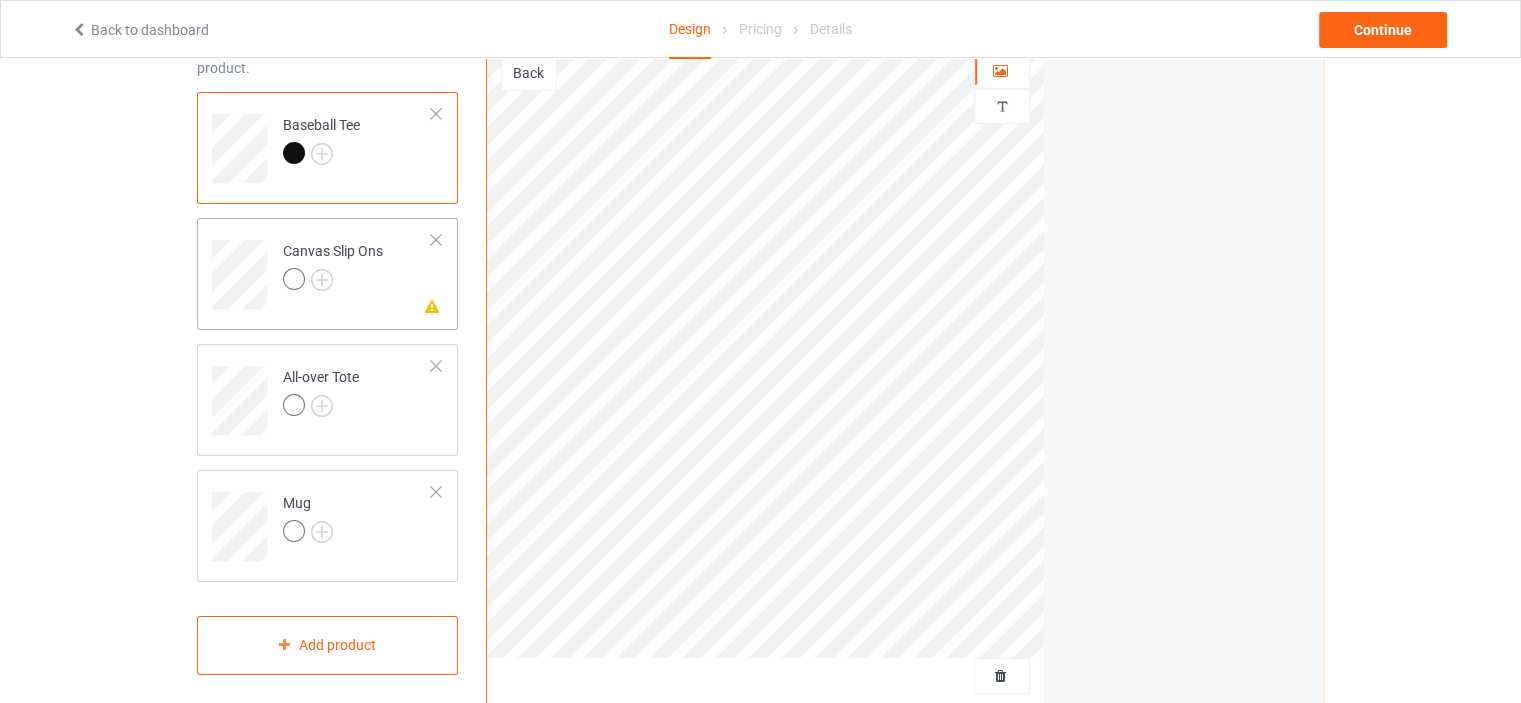 click on "Canvas Slip Ons" at bounding box center (333, 265) 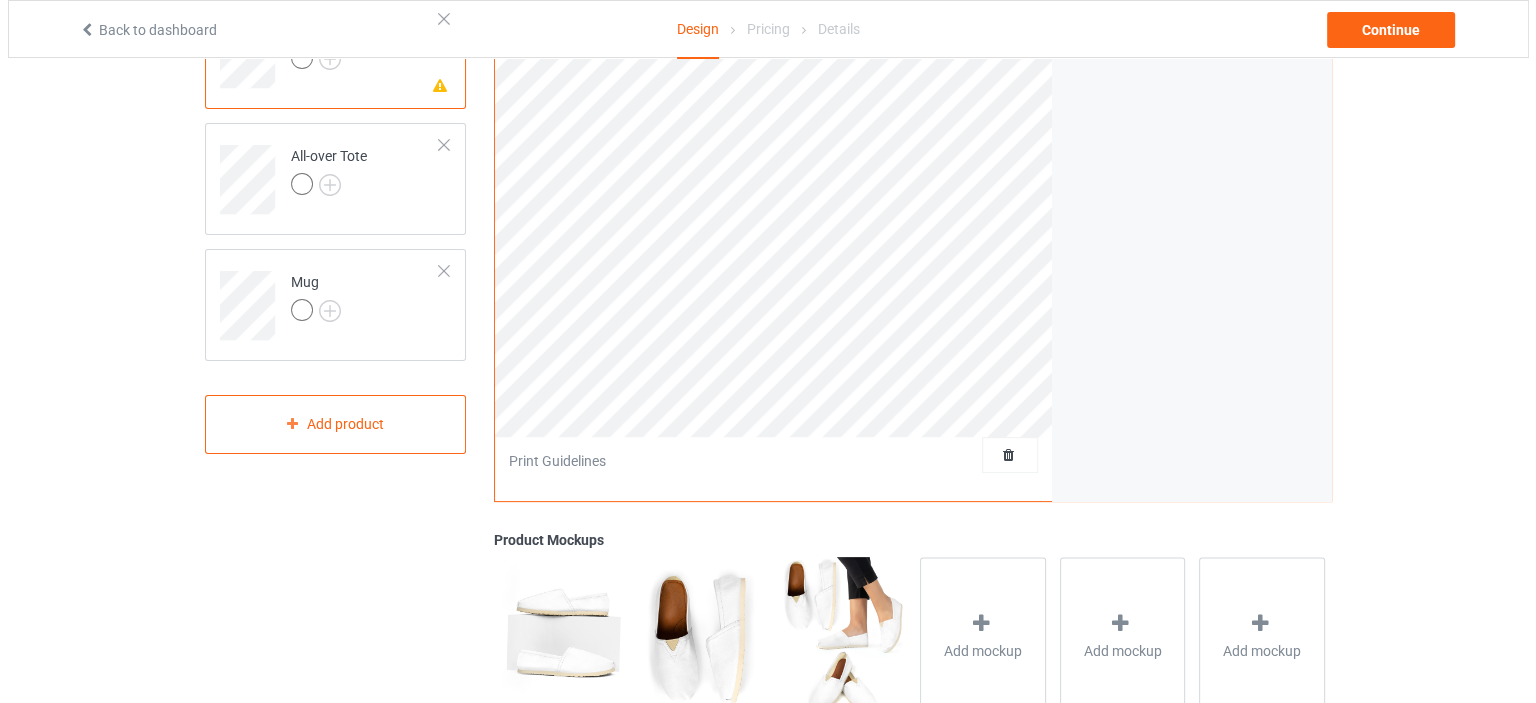 scroll, scrollTop: 399, scrollLeft: 0, axis: vertical 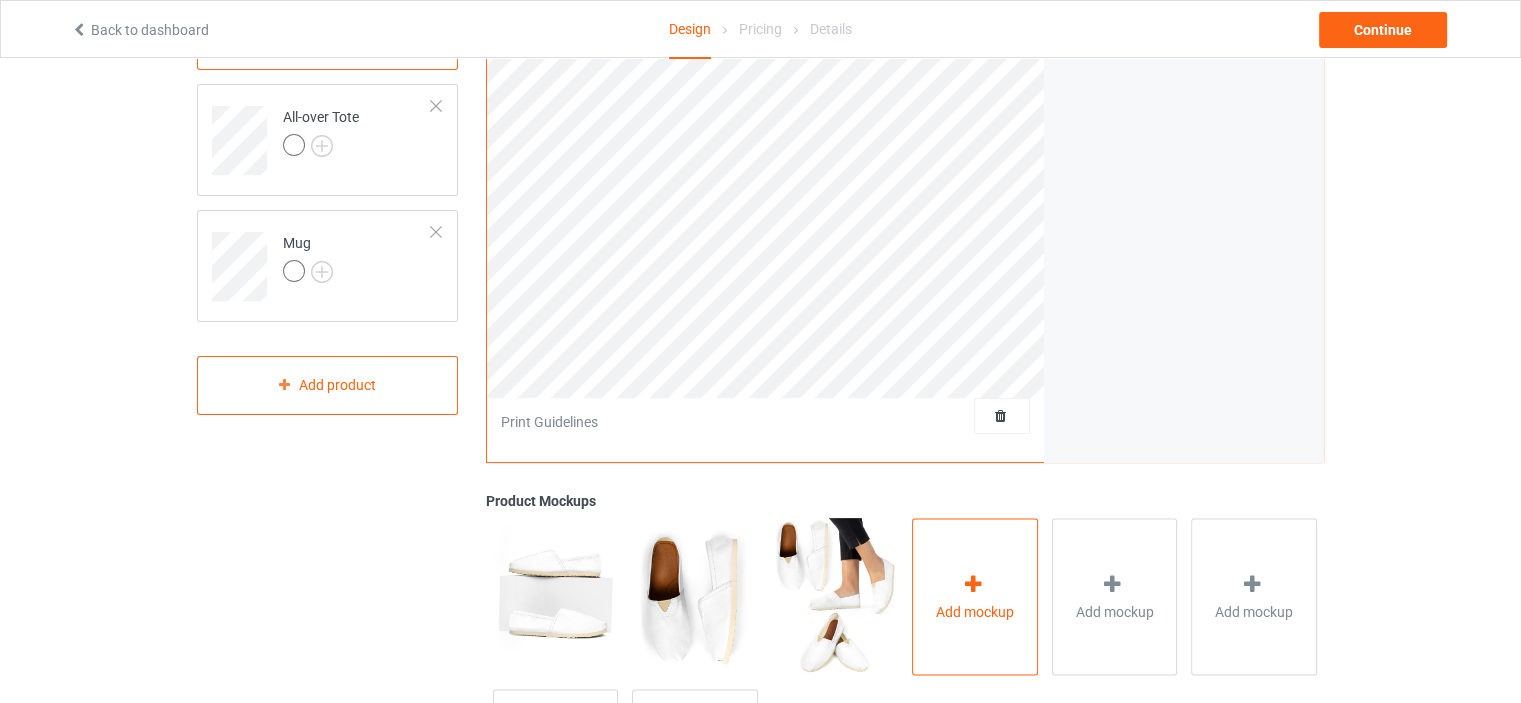 click on "Add mockup" at bounding box center (975, 596) 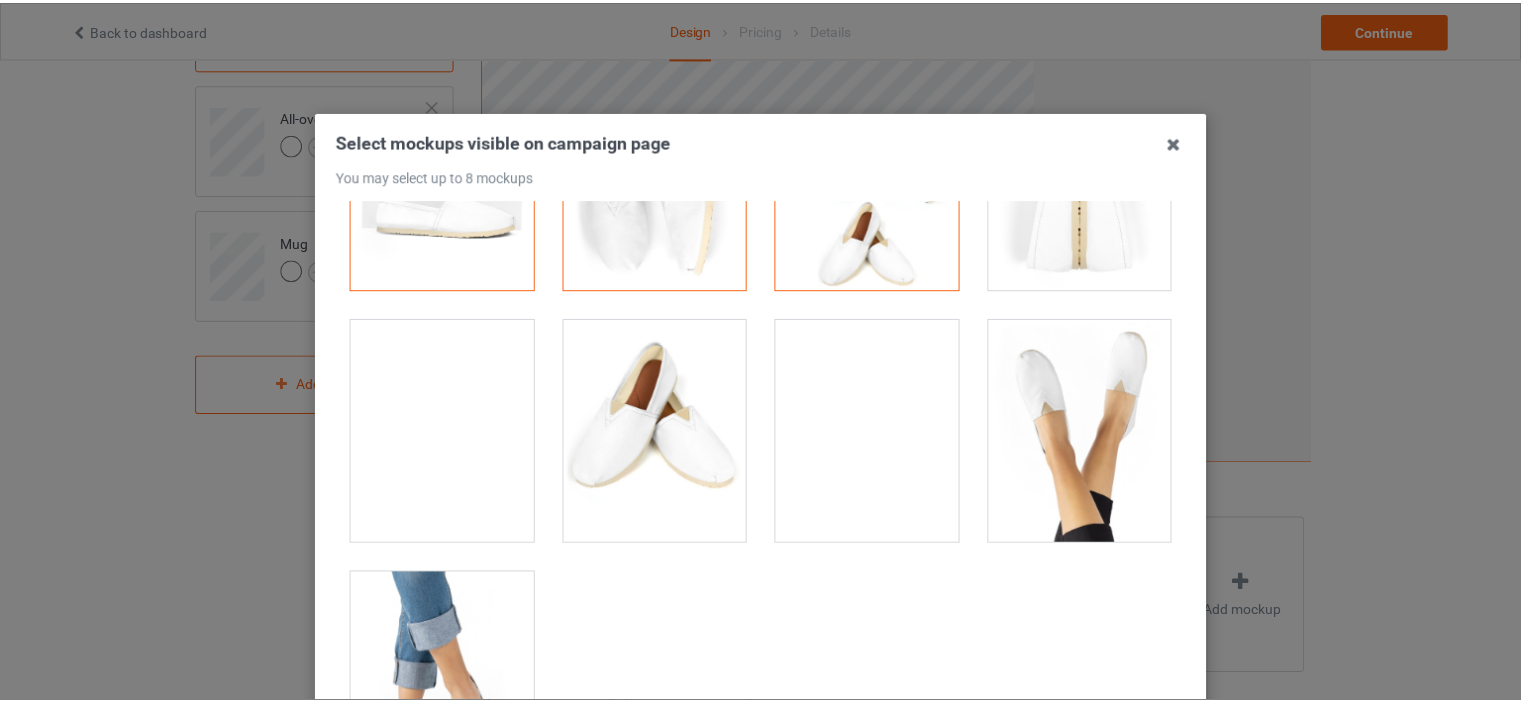 scroll, scrollTop: 197, scrollLeft: 0, axis: vertical 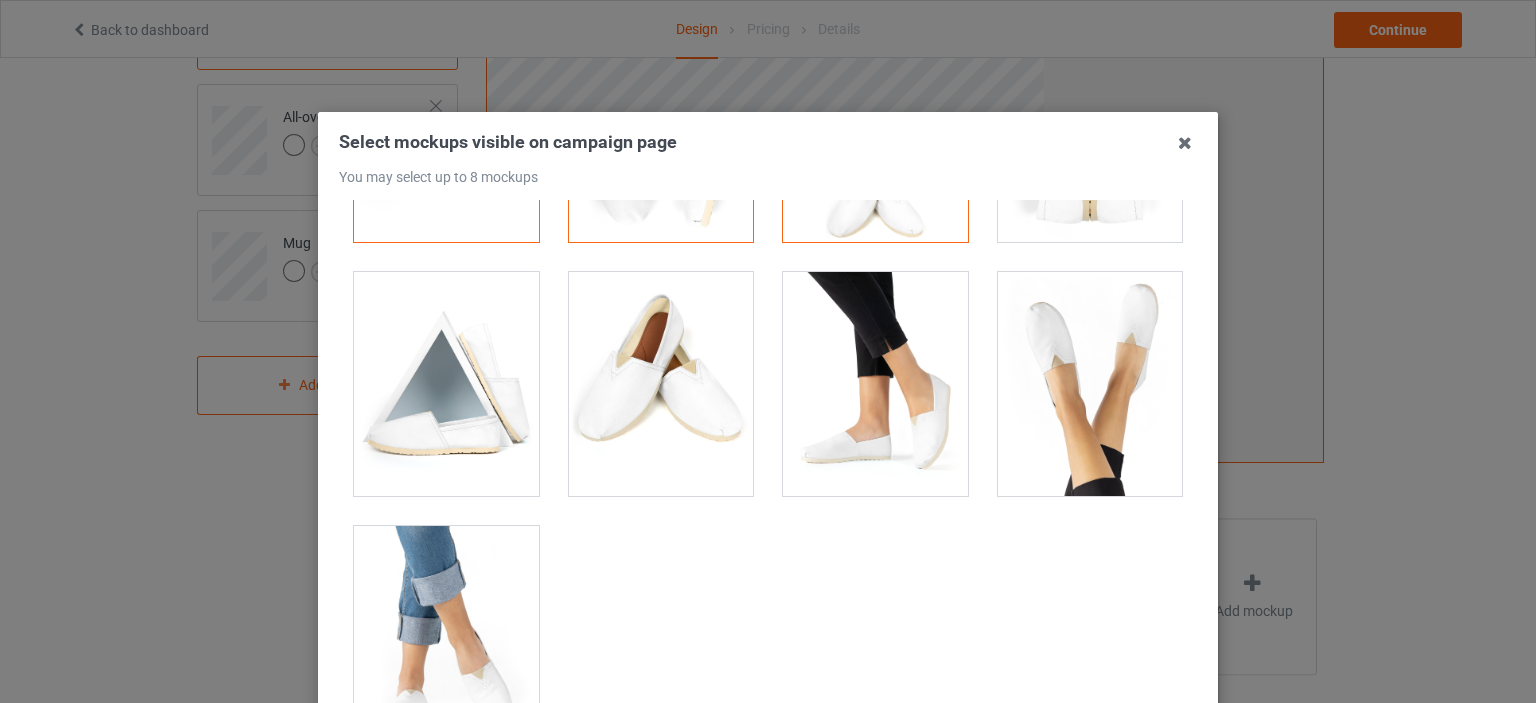 click on "Select mockups visible on campaign page You may select up to 8 mockups 1 2 3 3 mockups selected Confirm" at bounding box center (768, 351) 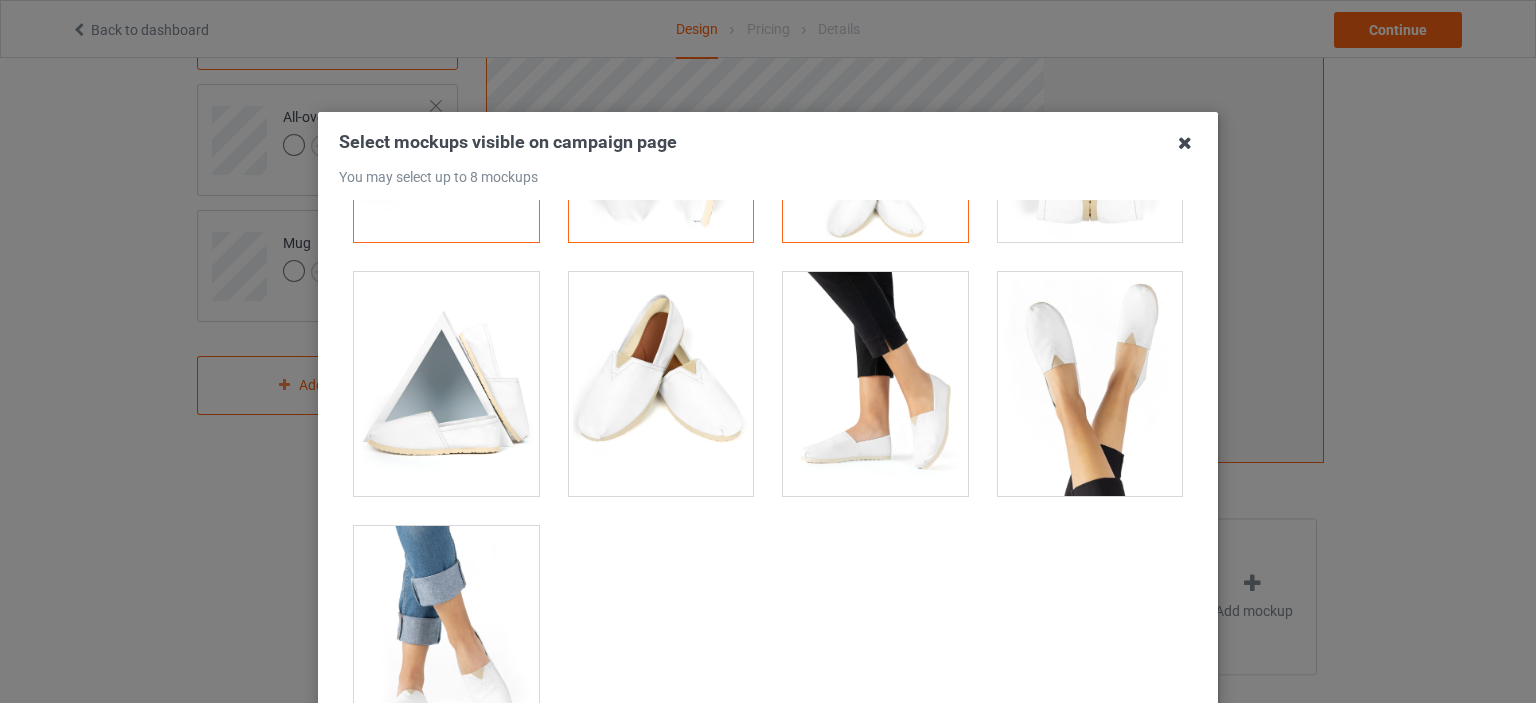 click at bounding box center [1185, 143] 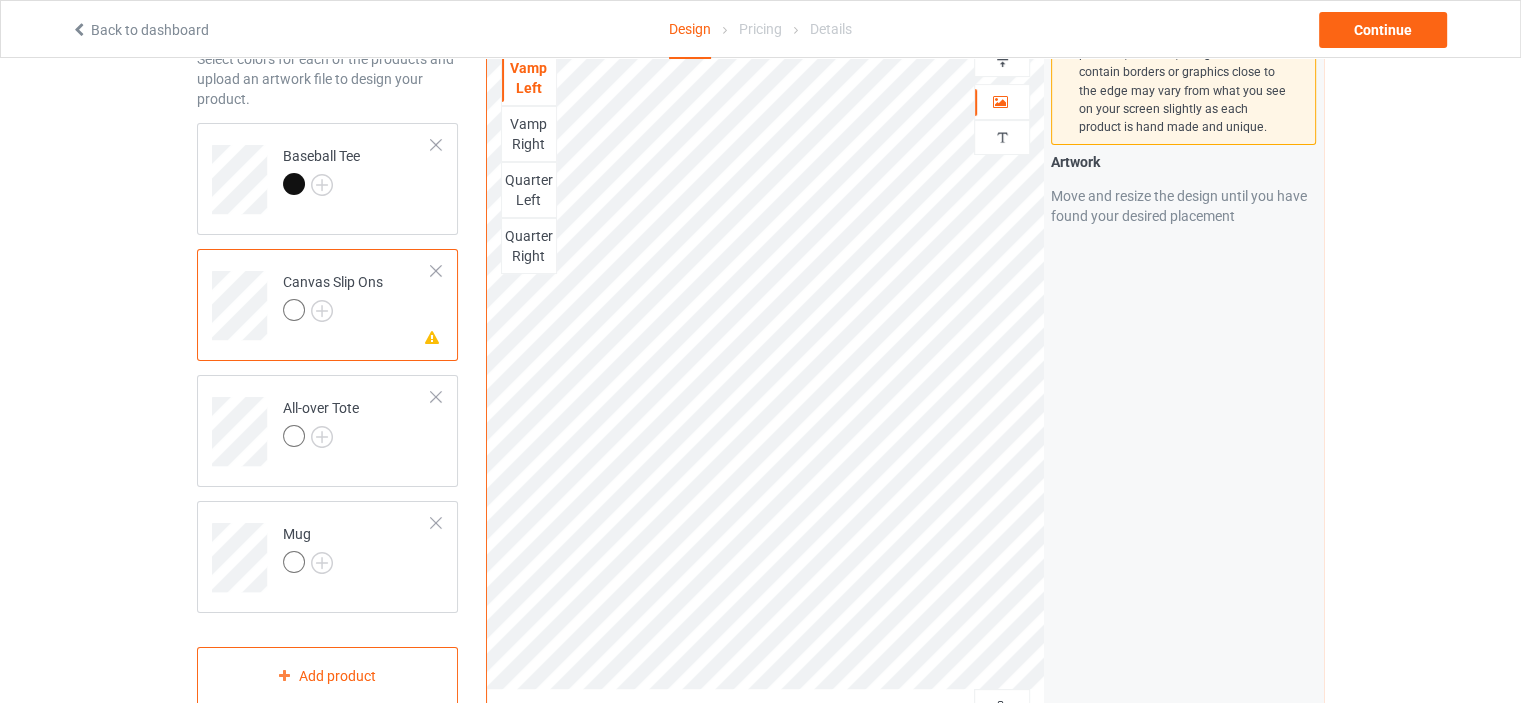 scroll, scrollTop: 96, scrollLeft: 0, axis: vertical 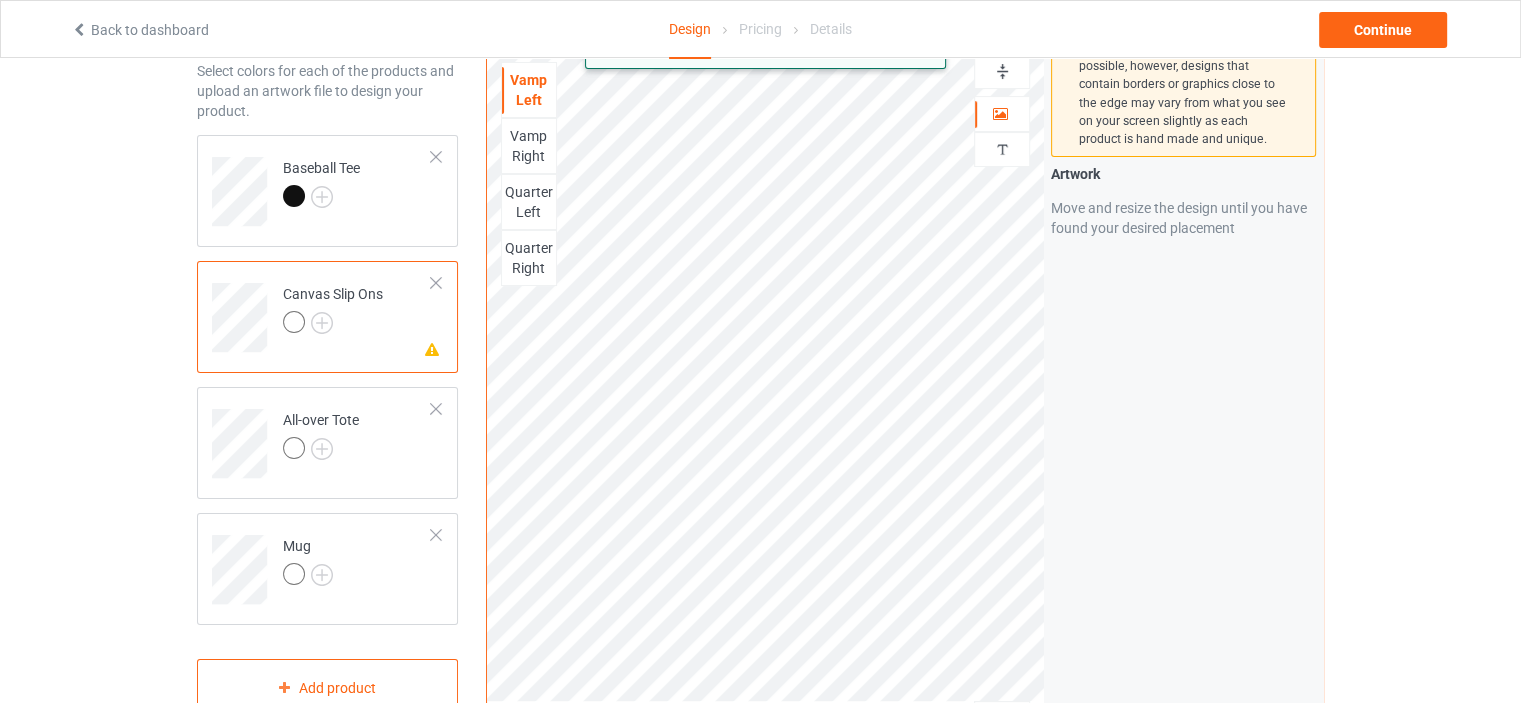 click on "Print quality:  Great  (  6.85 " x  9.70 " @ 362 DPI) Vamp Left Vamp Right Quarter Left Quarter Right Artwork Personalized text Print Guidelines We make all efforts to produce your product to the exact standards as possible, however, designs that contain borders or graphics close to the edge may vary from what you see on your screen slightly as each product is hand made and unique. Artwork Move and resize the design until you have found your desired placement" at bounding box center [905, 385] 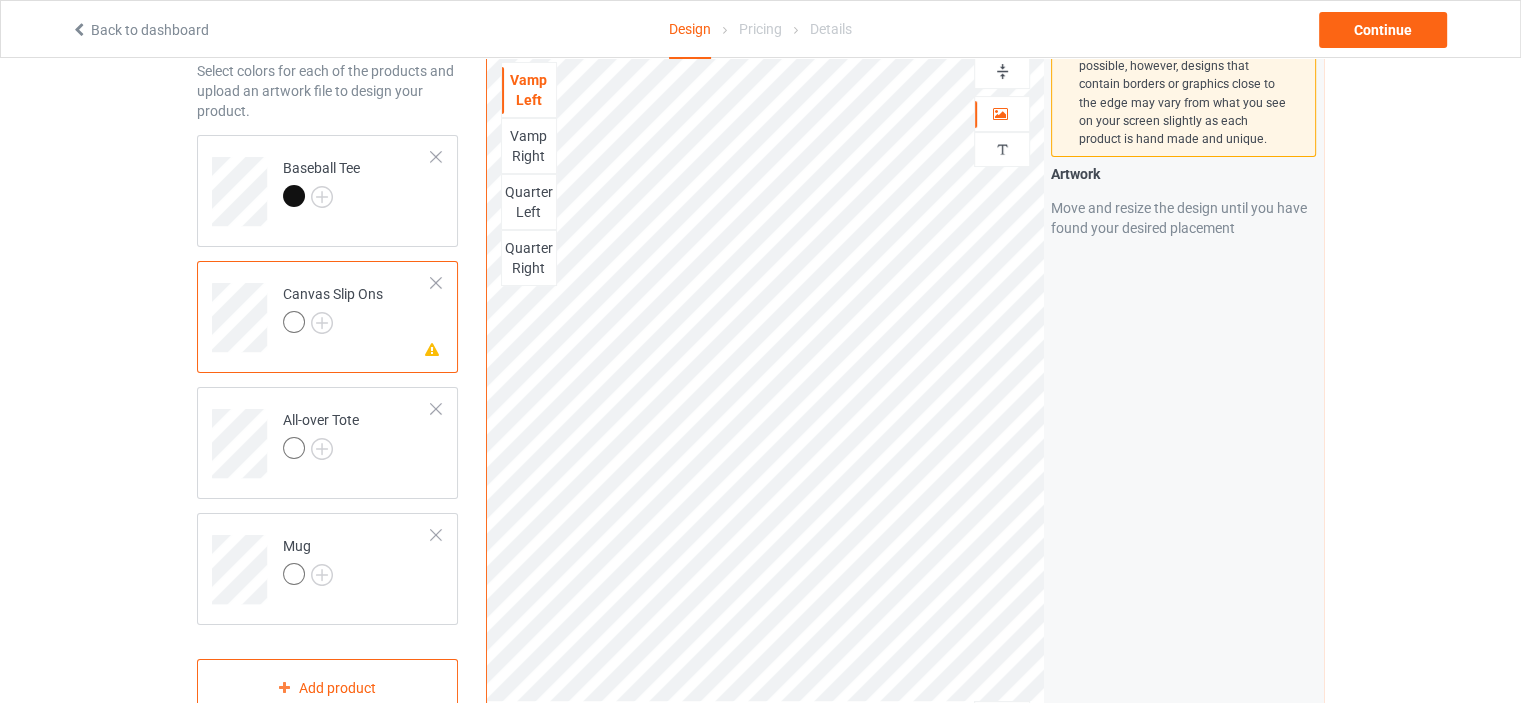 click on "We make all efforts to produce your product to the exact standards as possible, however, designs that contain borders or graphics close to the edge may vary from what you see on your screen slightly as each product is hand made and unique. Artwork Move and resize the design until you have found your desired placement" at bounding box center (1183, 385) 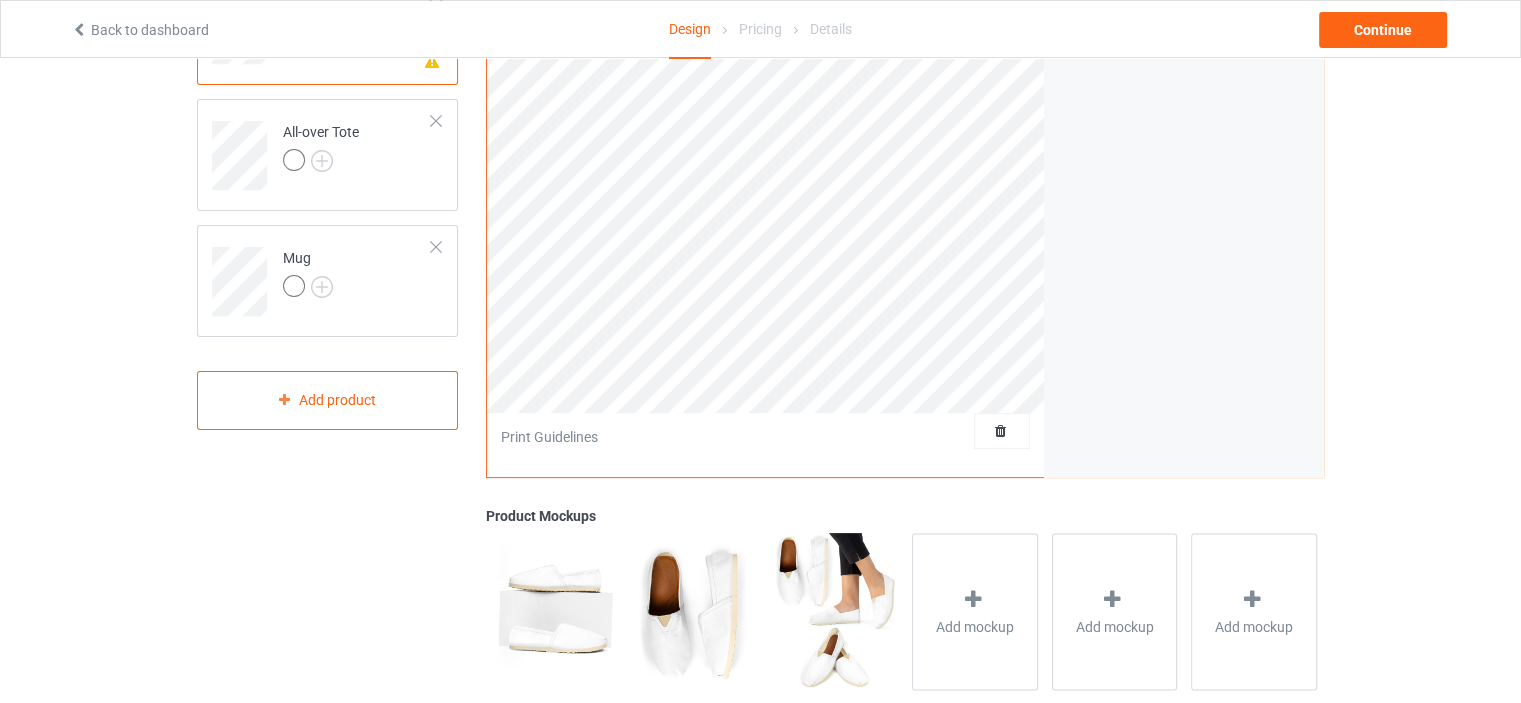 scroll, scrollTop: 419, scrollLeft: 0, axis: vertical 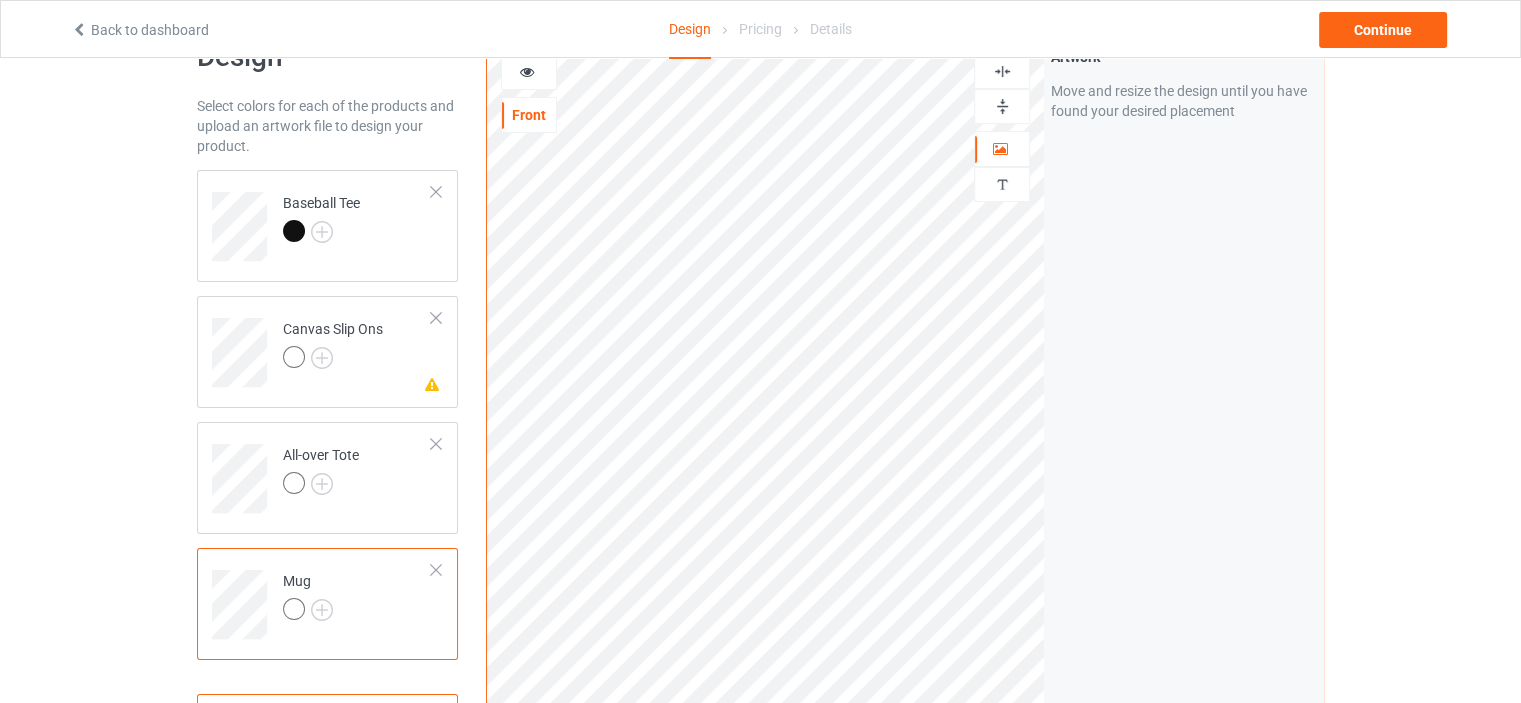 click at bounding box center (436, 570) 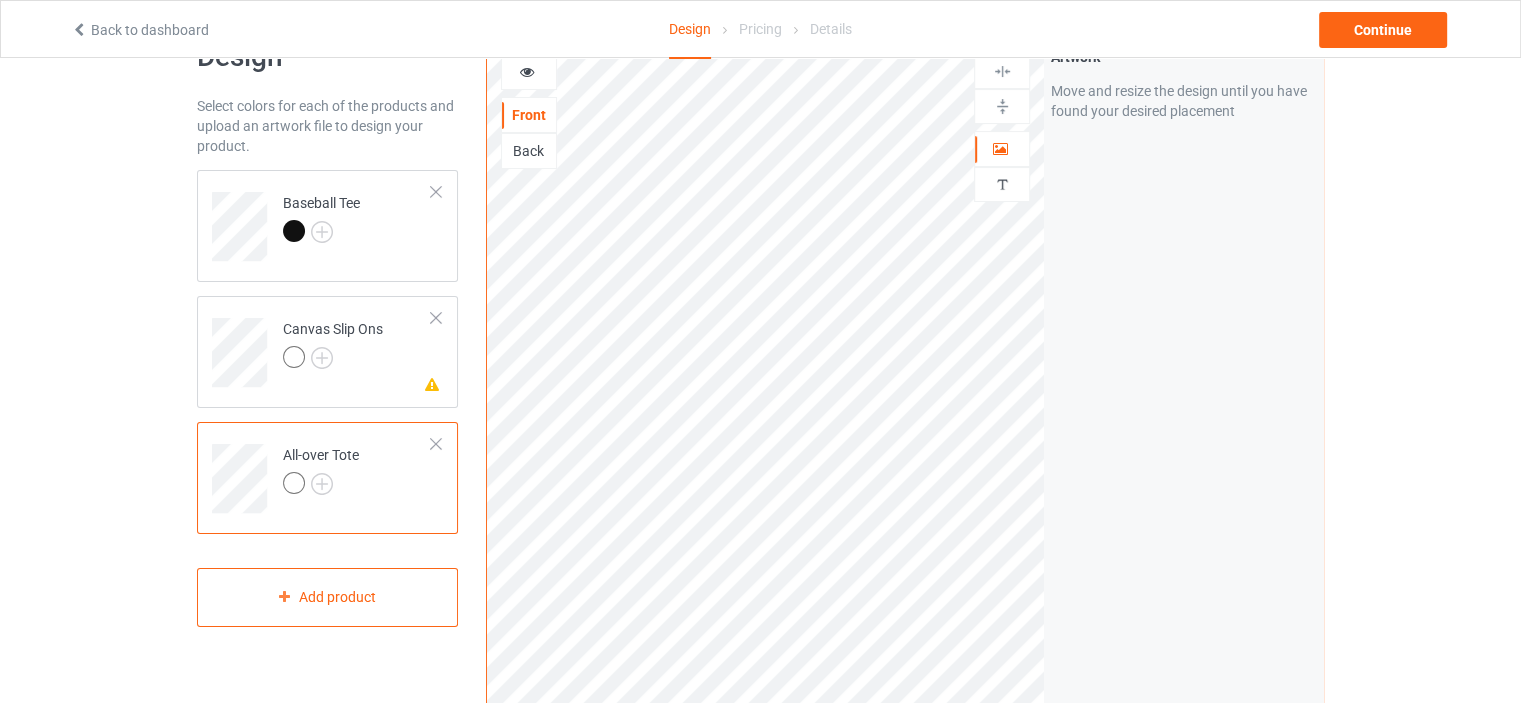 click at bounding box center (436, 444) 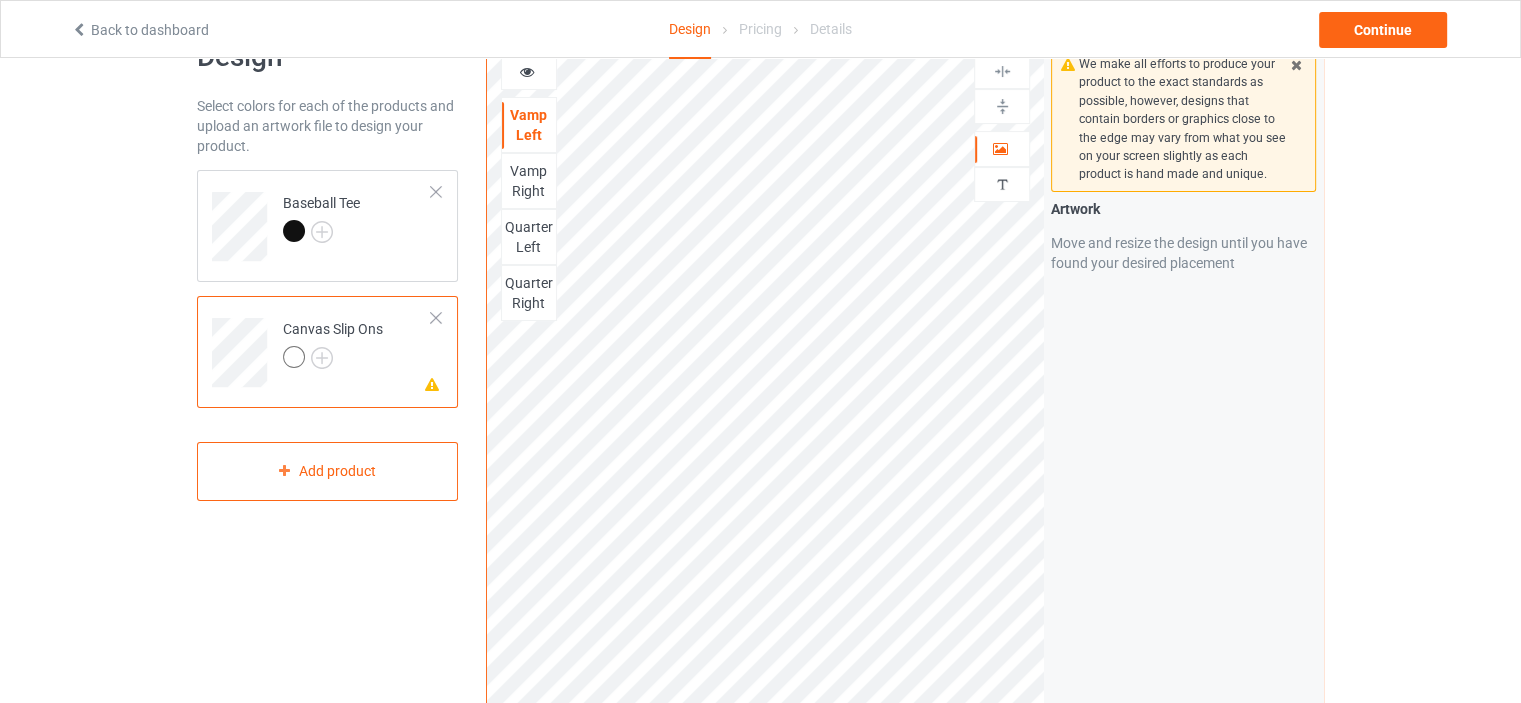 click at bounding box center [436, 318] 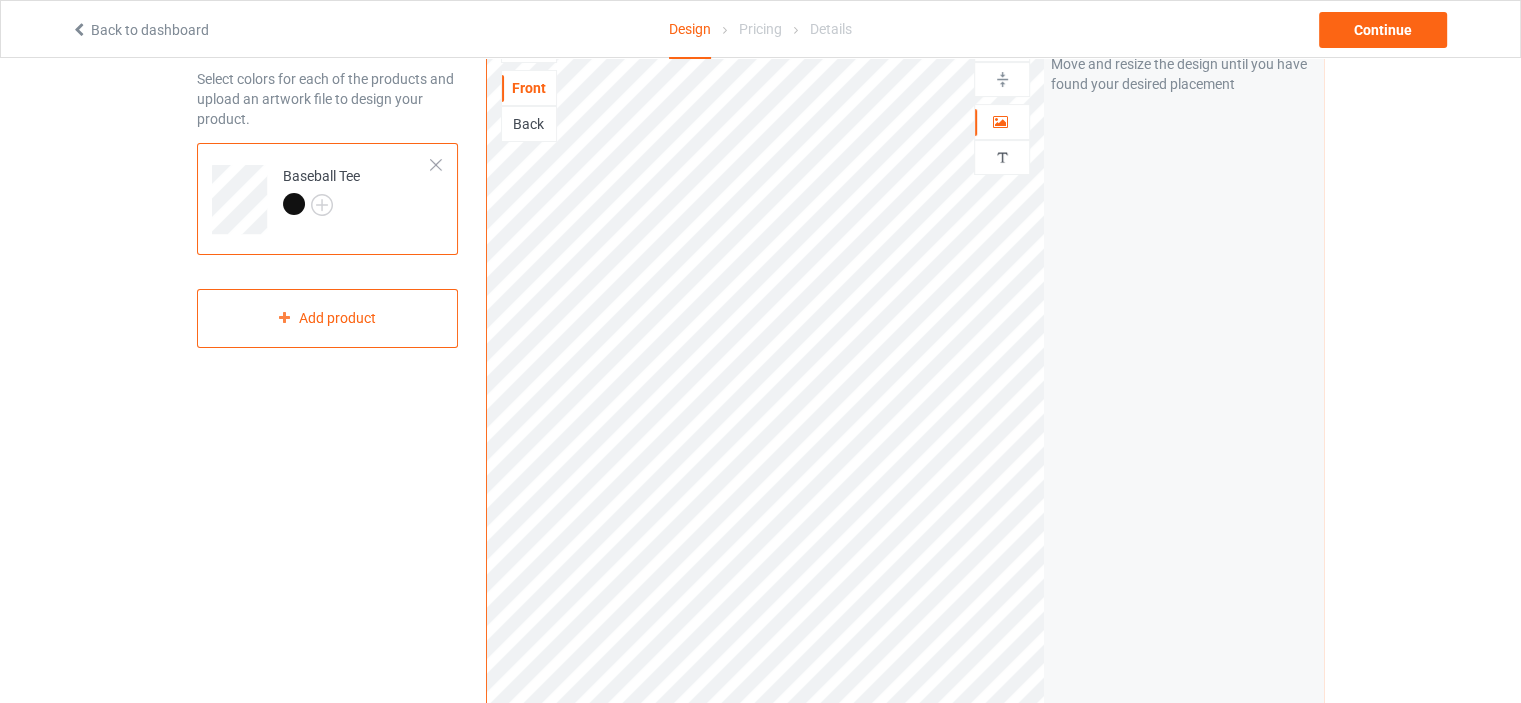 scroll, scrollTop: 0, scrollLeft: 0, axis: both 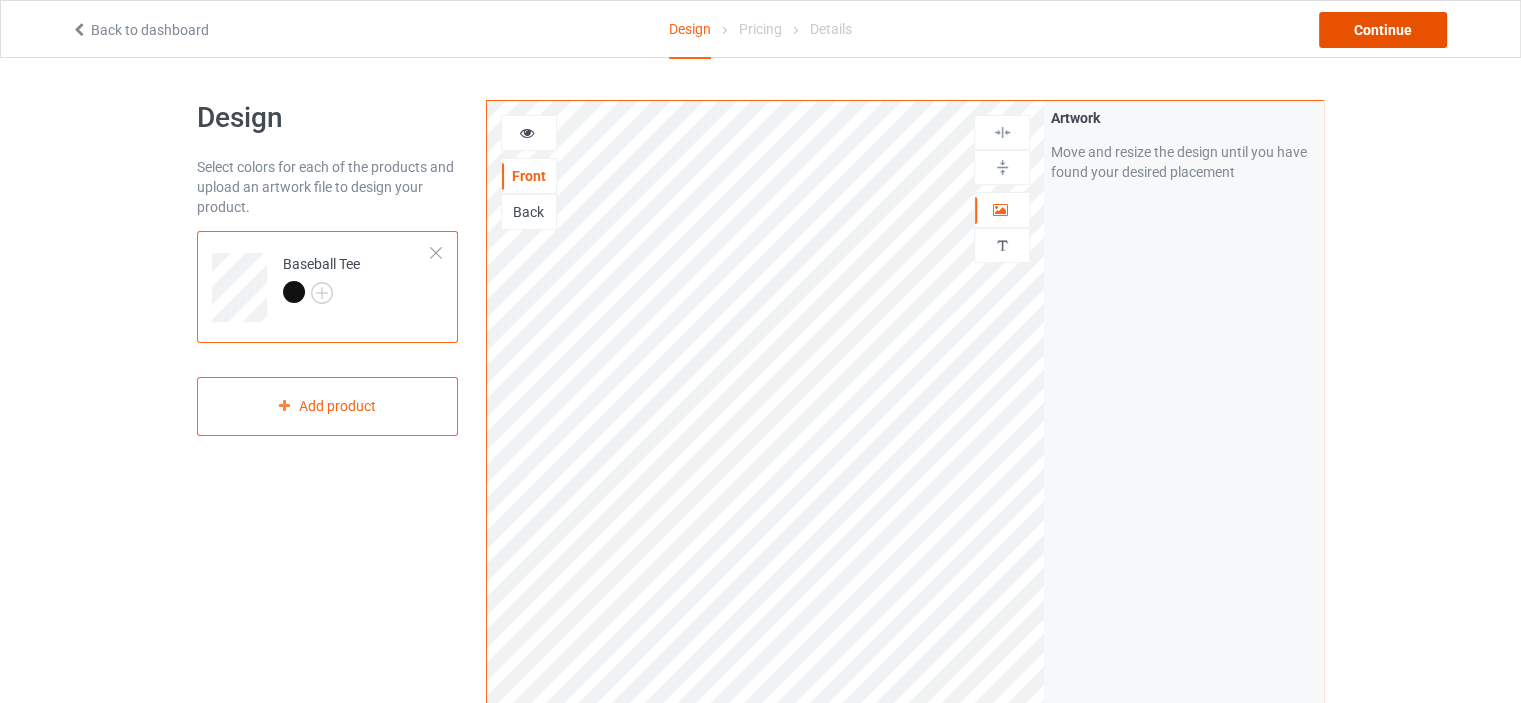 click on "Continue" at bounding box center [1383, 30] 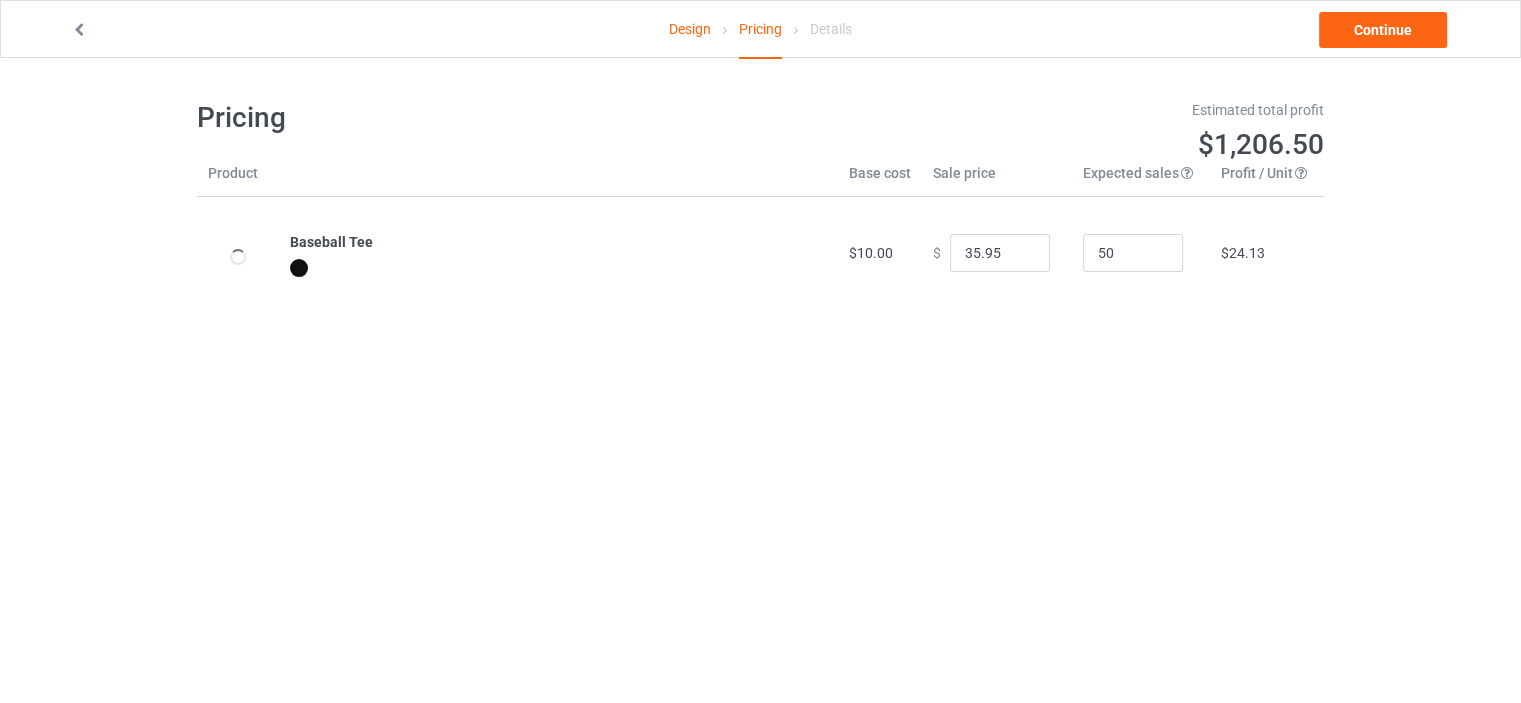 type on "39.95" 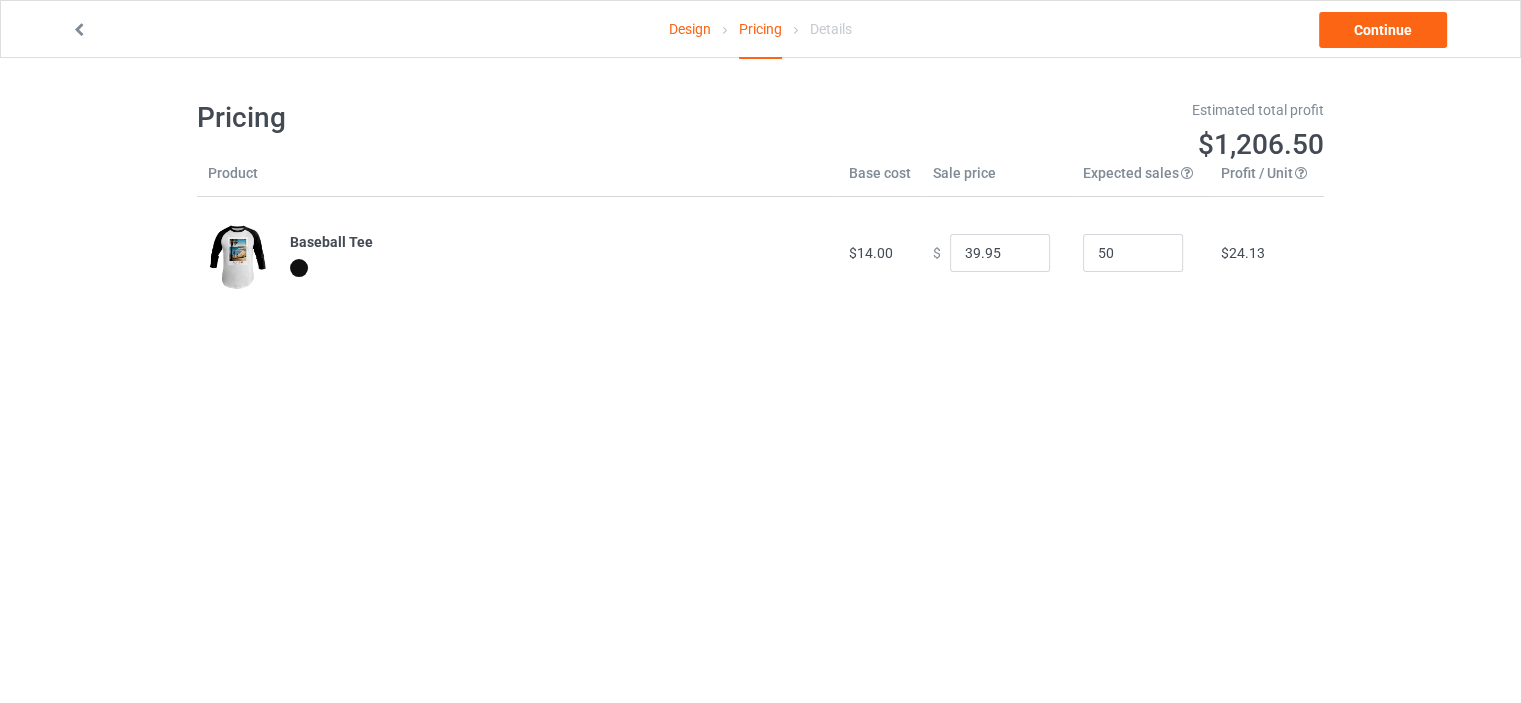 click at bounding box center [238, 256] 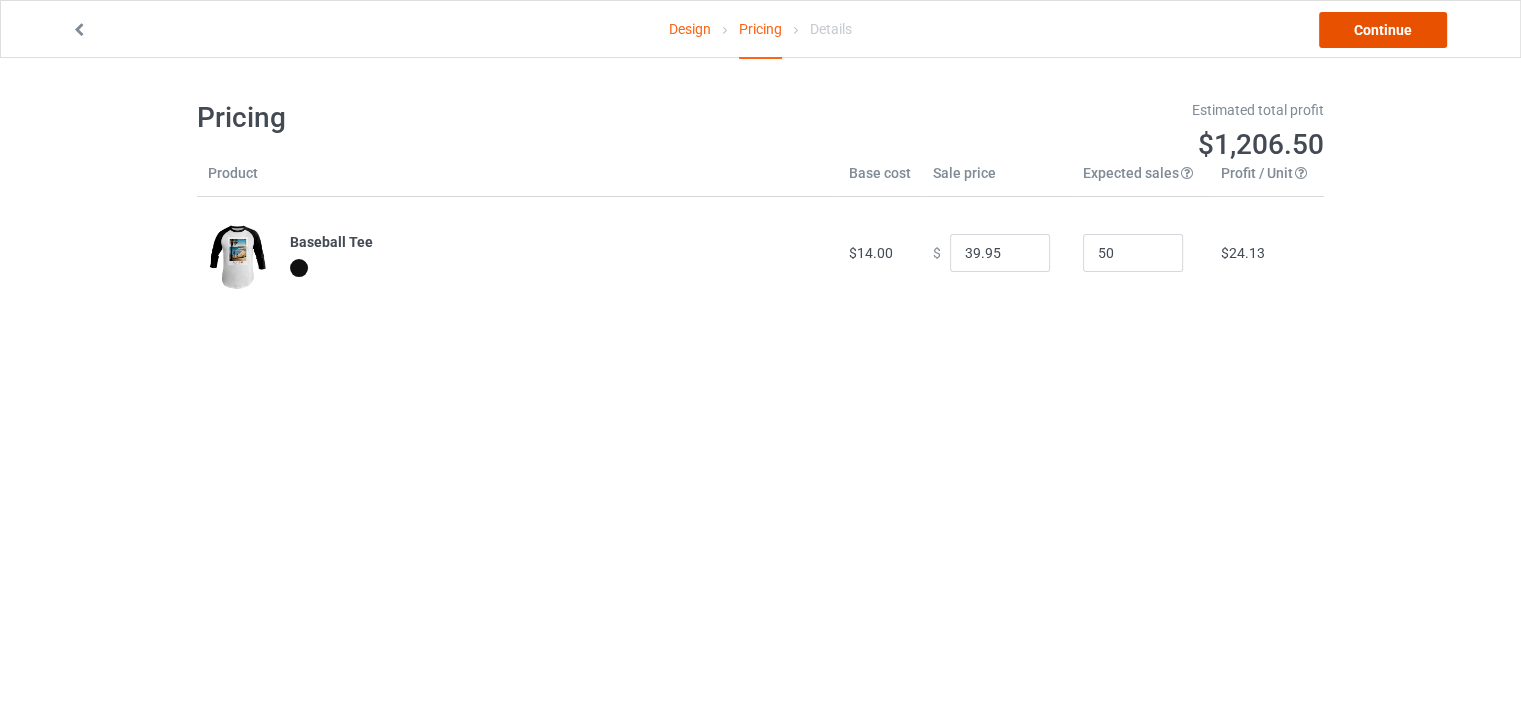 click on "Continue" at bounding box center (1383, 30) 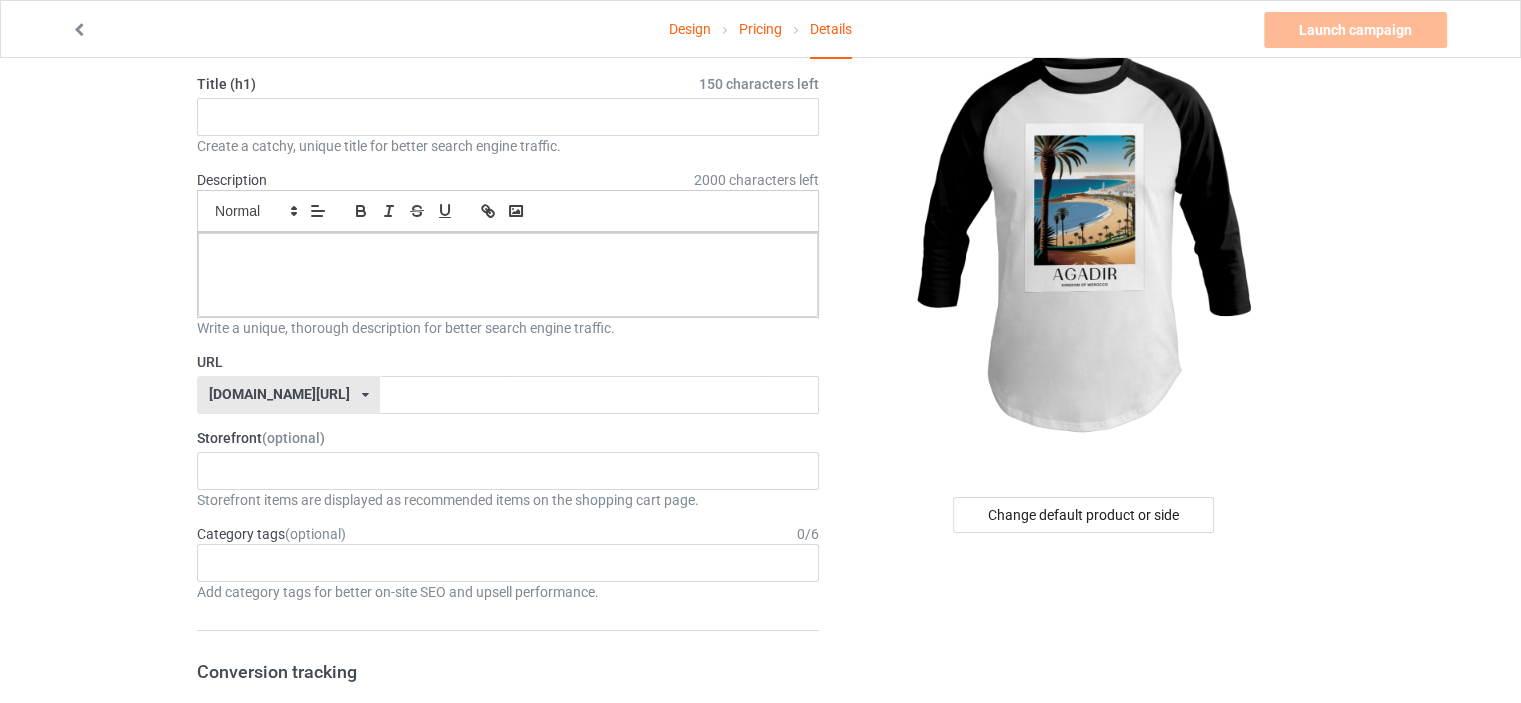 scroll, scrollTop: 84, scrollLeft: 0, axis: vertical 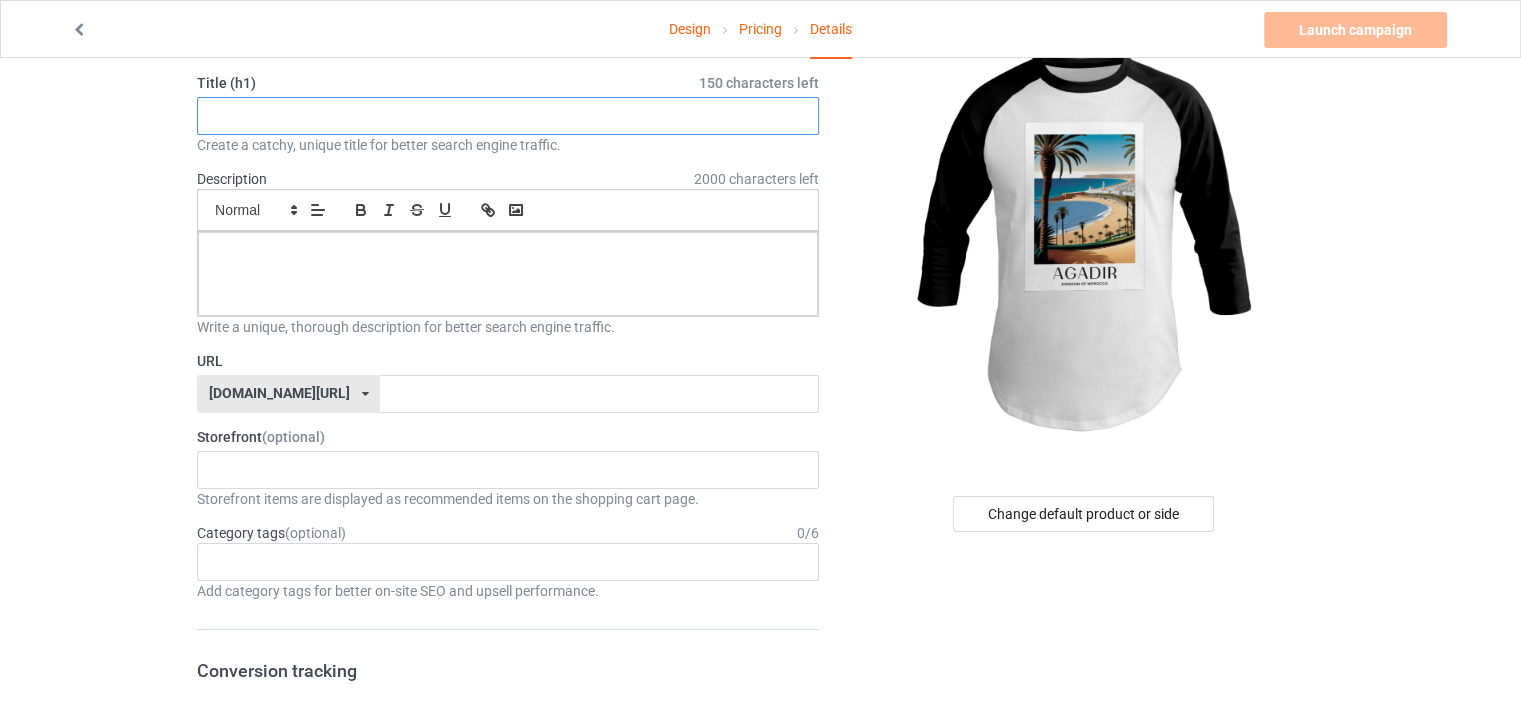click at bounding box center (508, 116) 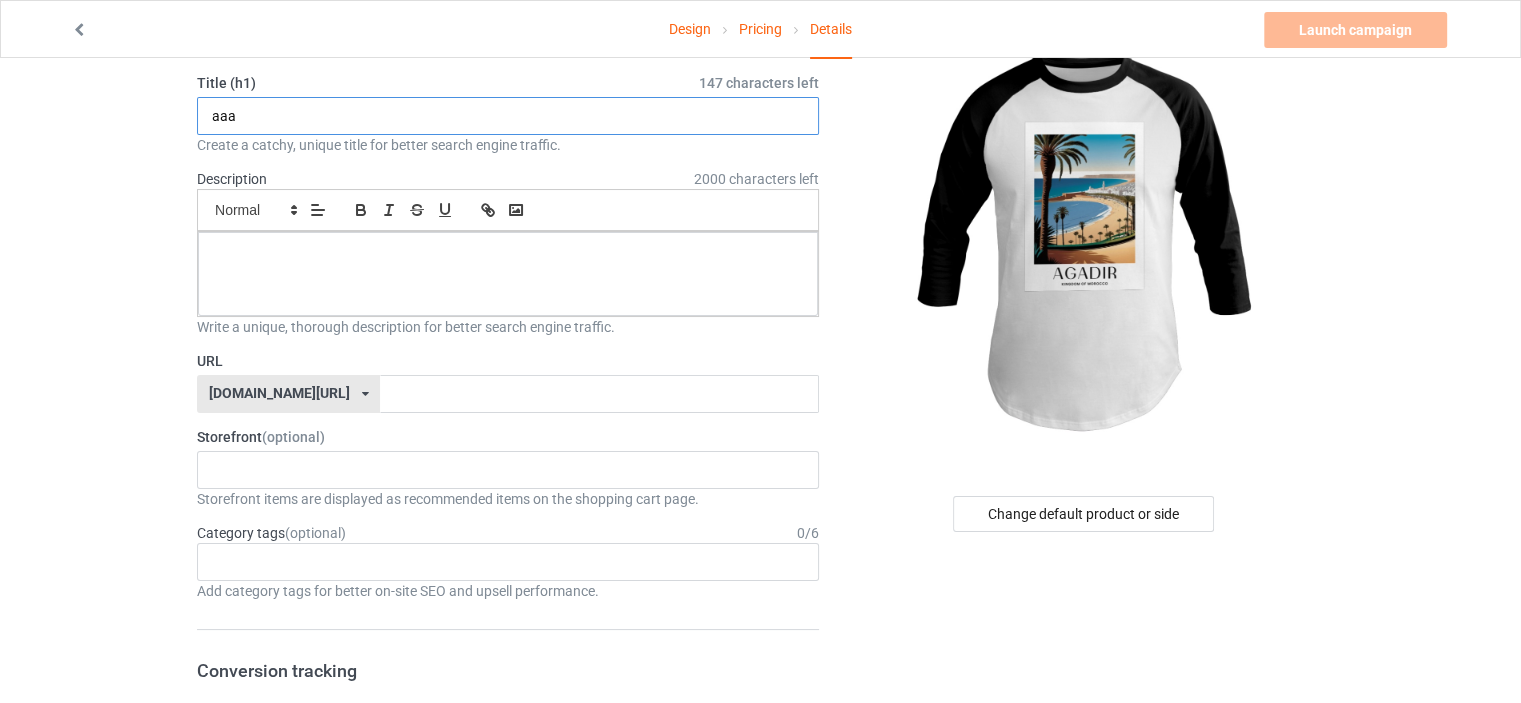type on "aaa" 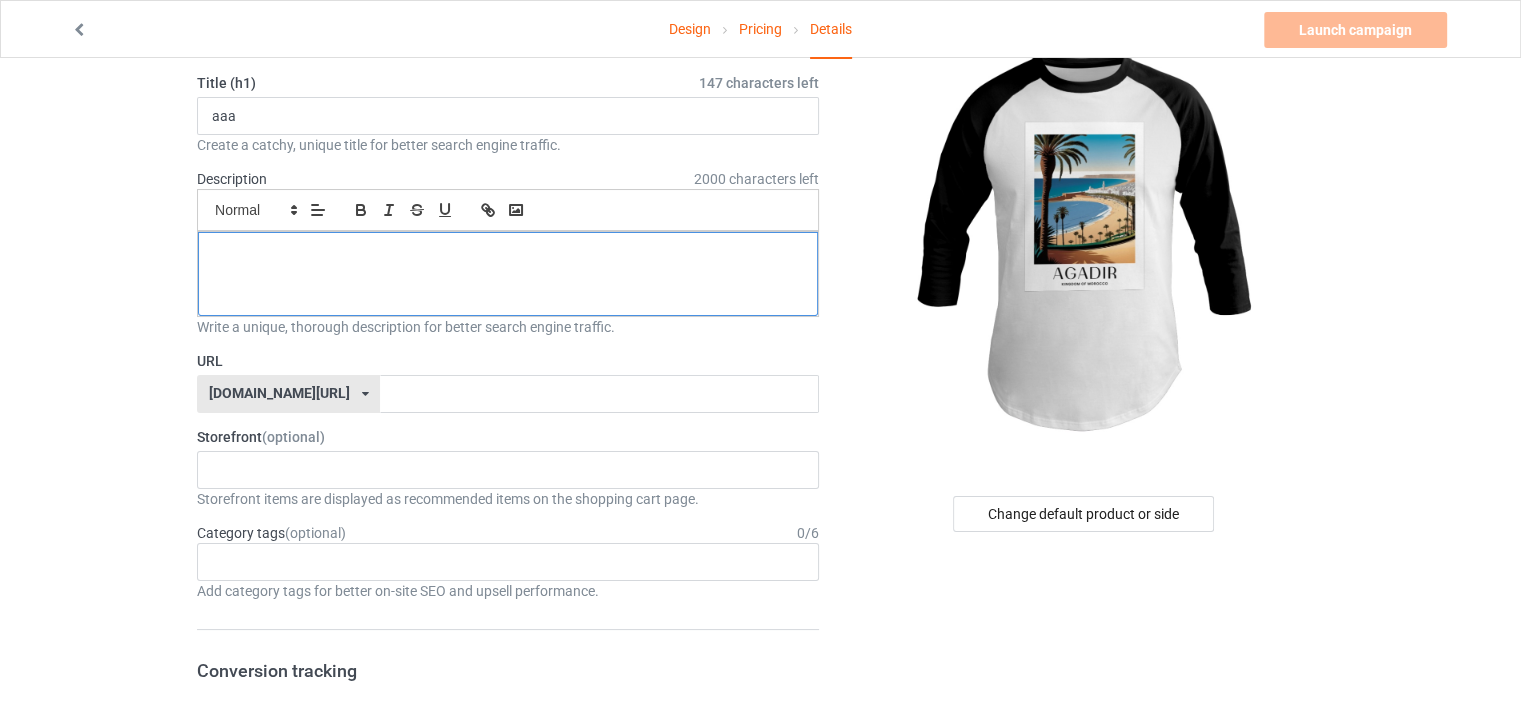 click at bounding box center [508, 274] 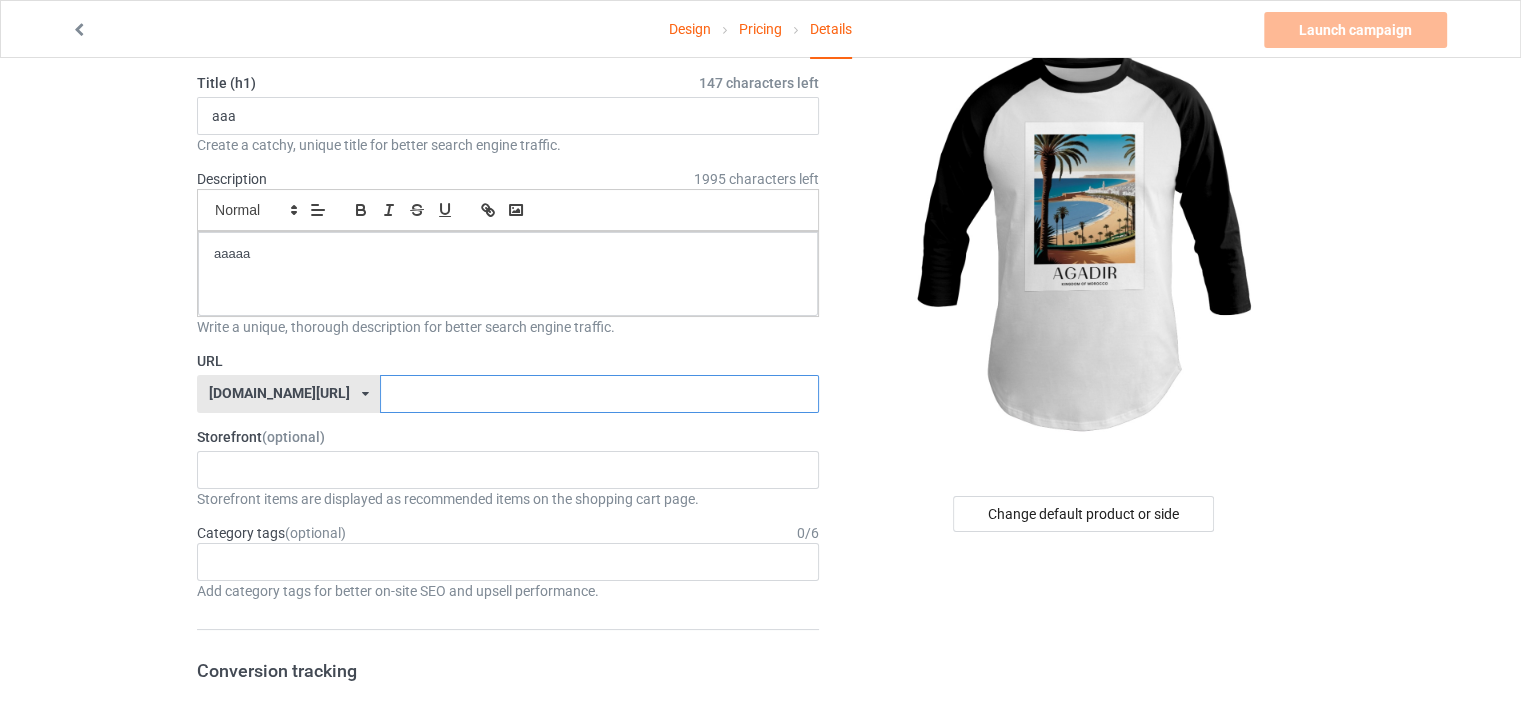click at bounding box center (599, 394) 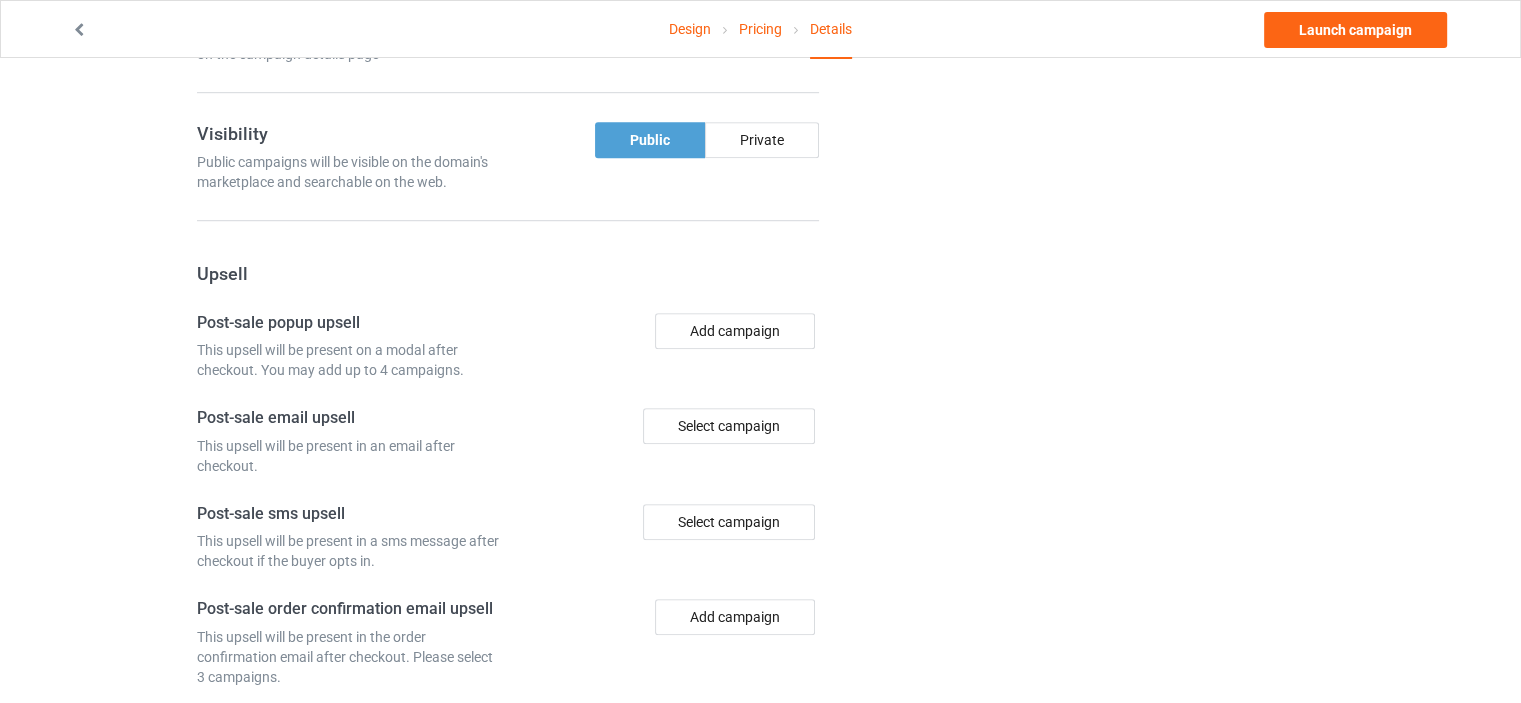 scroll, scrollTop: 1300, scrollLeft: 0, axis: vertical 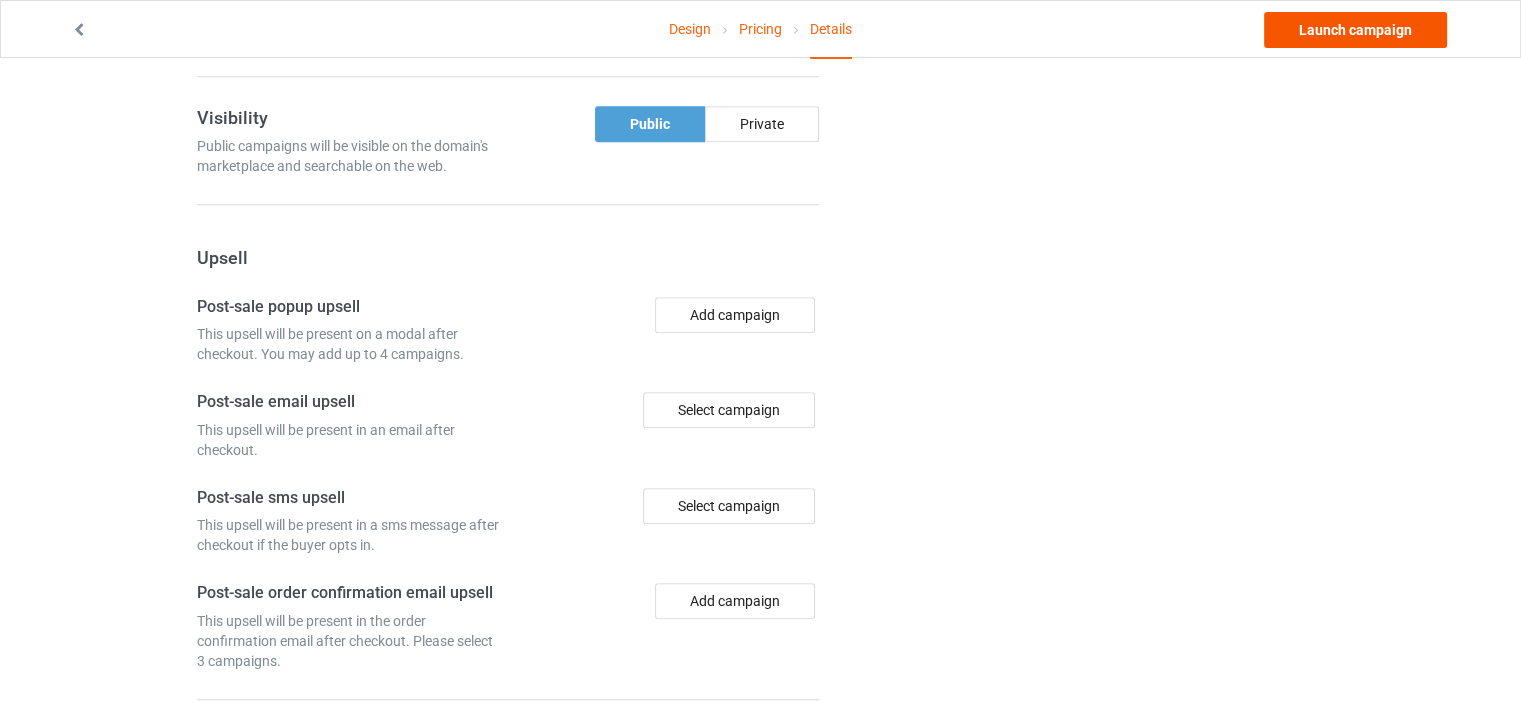 type on "azeaza" 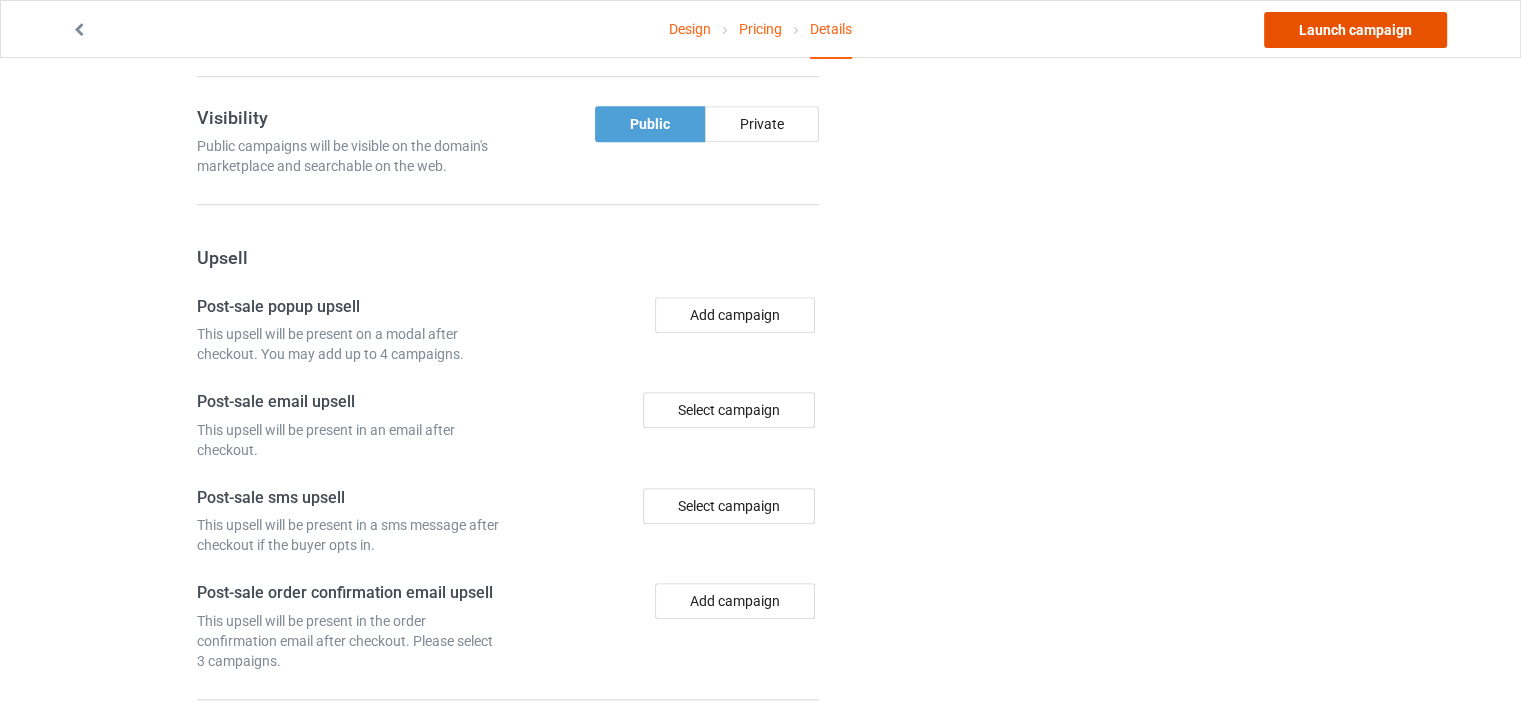click on "Launch campaign" at bounding box center (1355, 30) 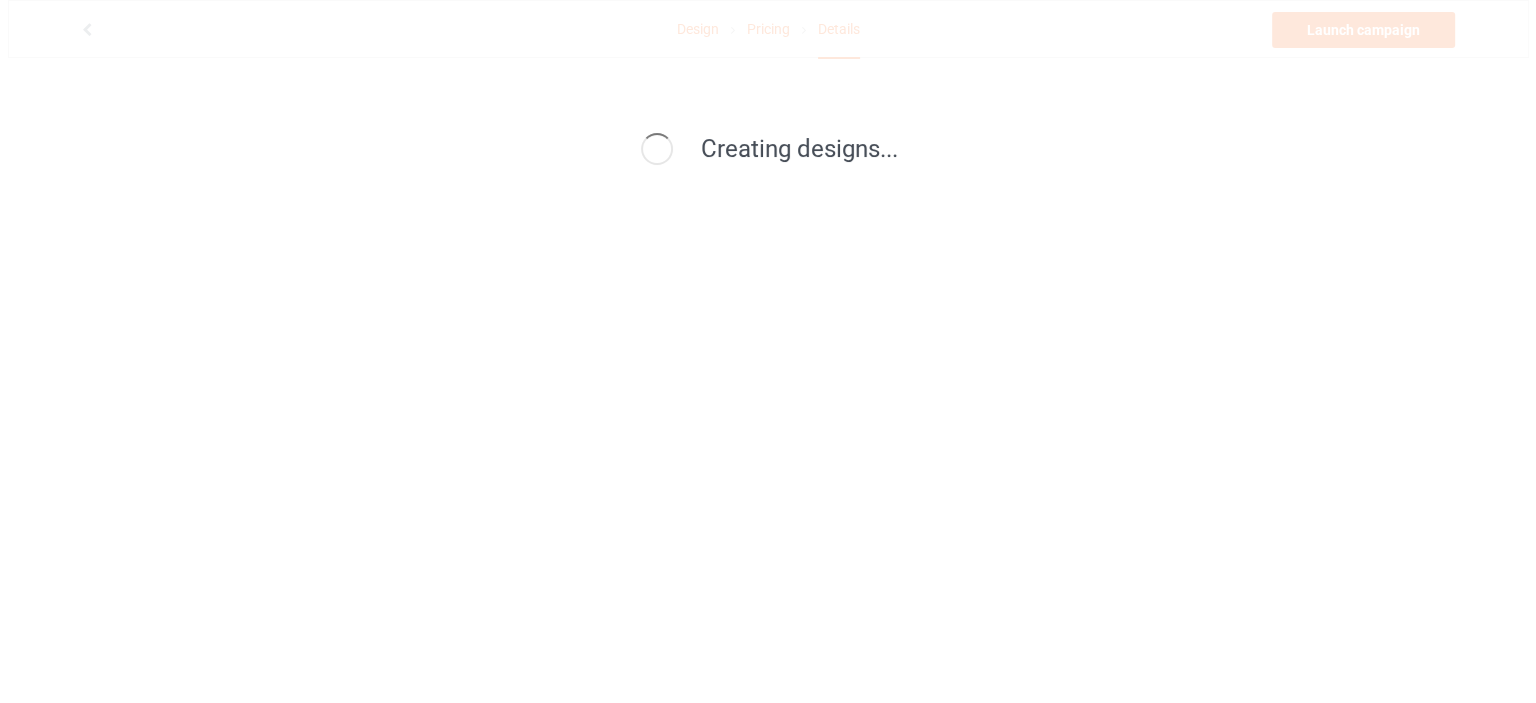 scroll, scrollTop: 0, scrollLeft: 0, axis: both 